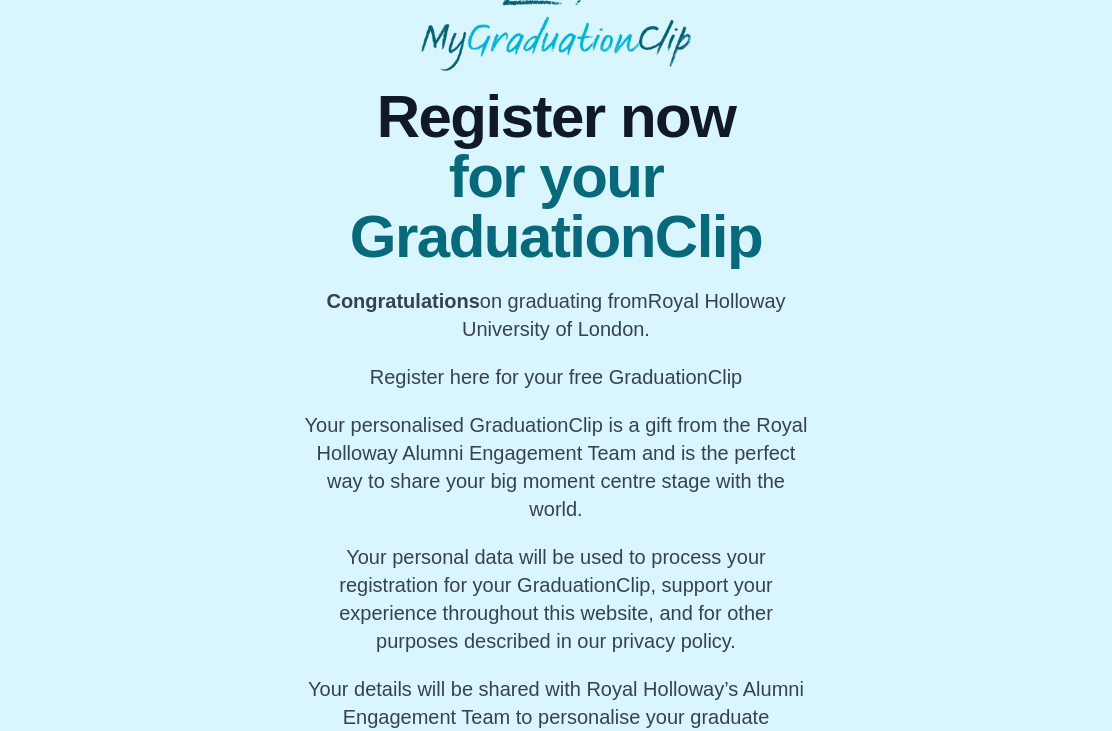 scroll, scrollTop: 117, scrollLeft: 0, axis: vertical 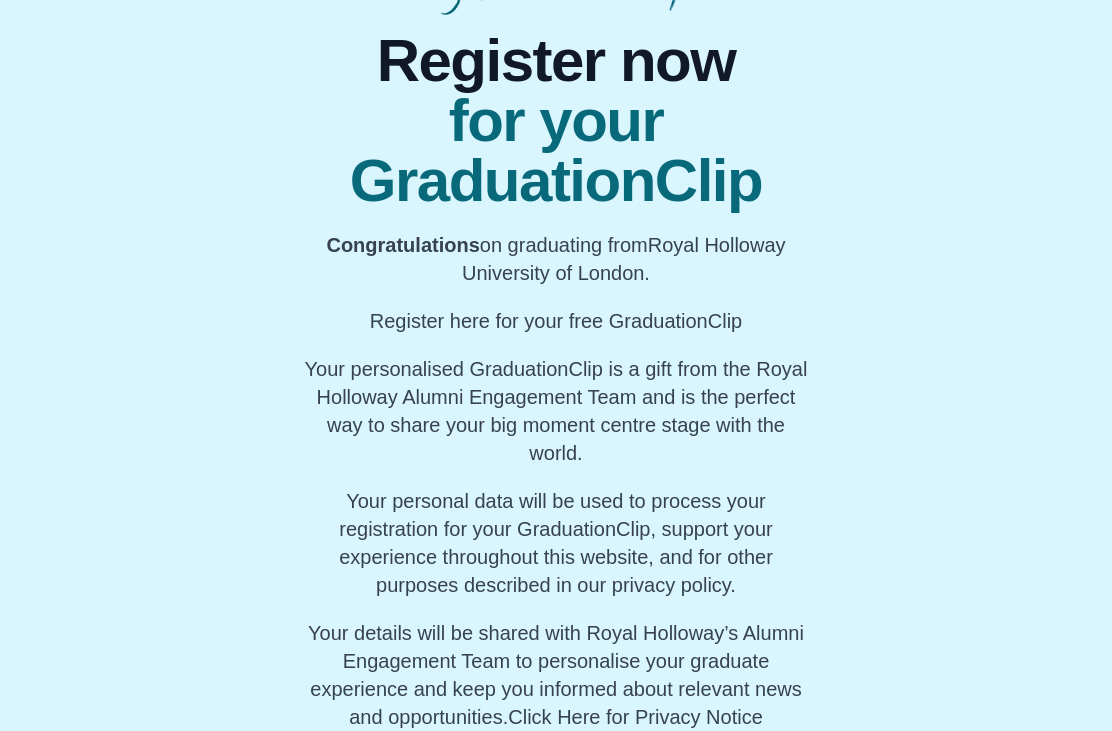 click on "Register for your GraduationClip →" at bounding box center [556, 763] 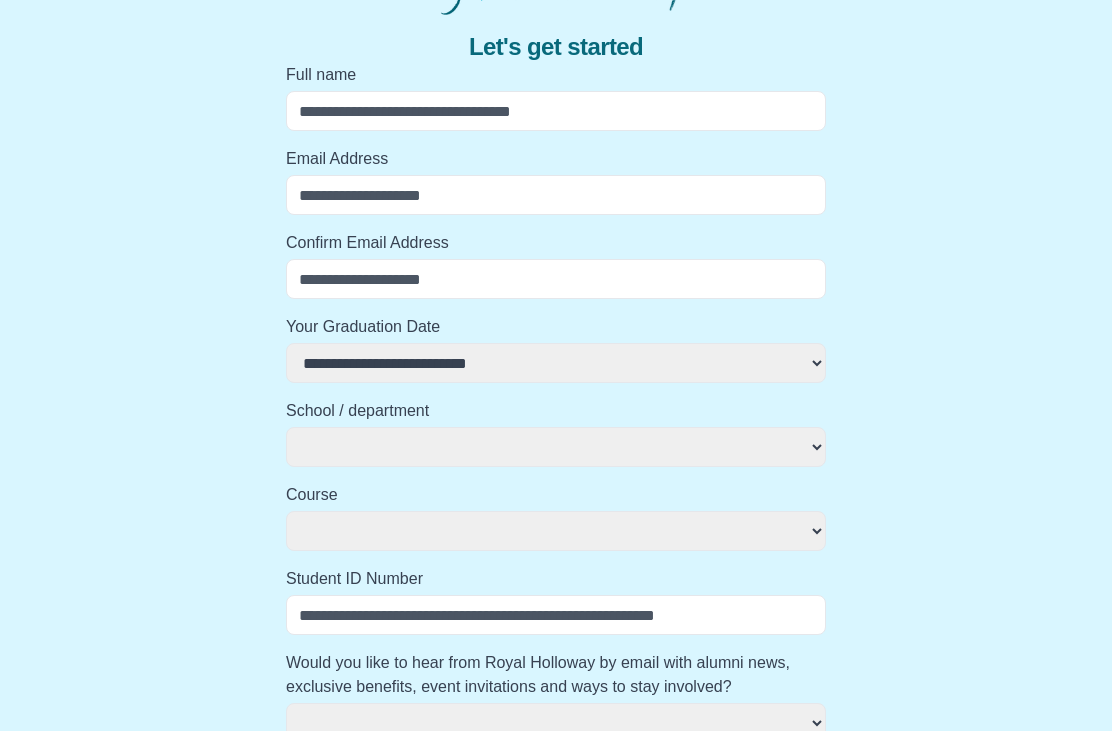 click on "Full name" at bounding box center (556, 111) 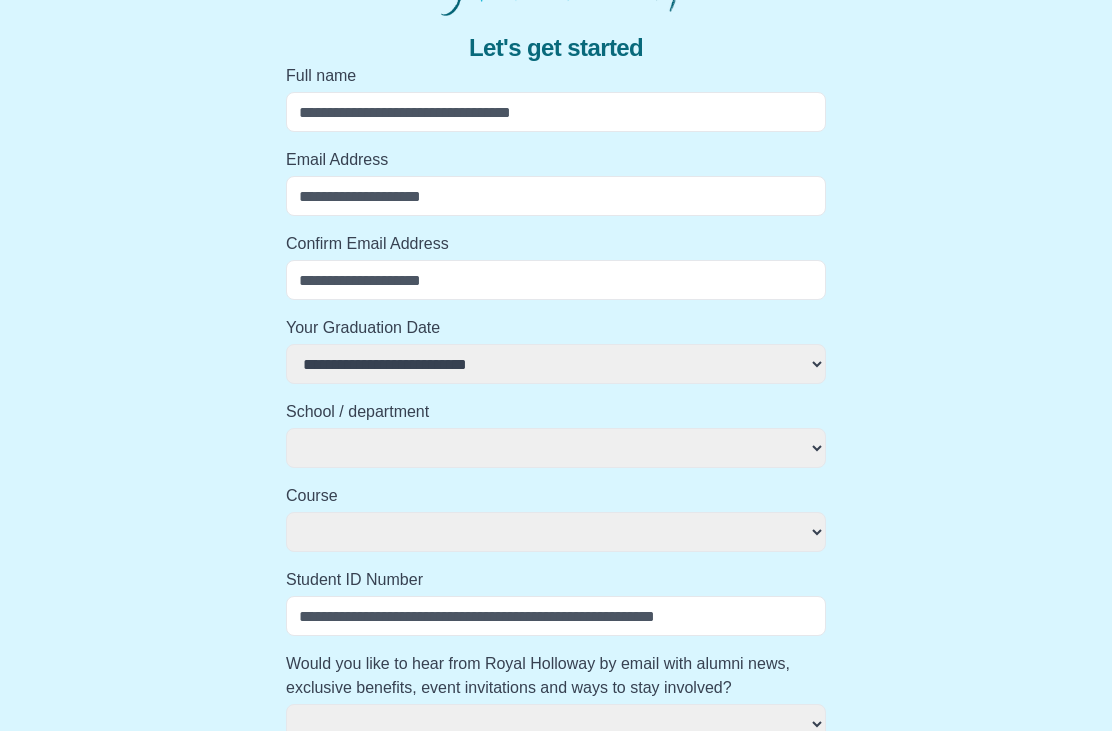 type on "**********" 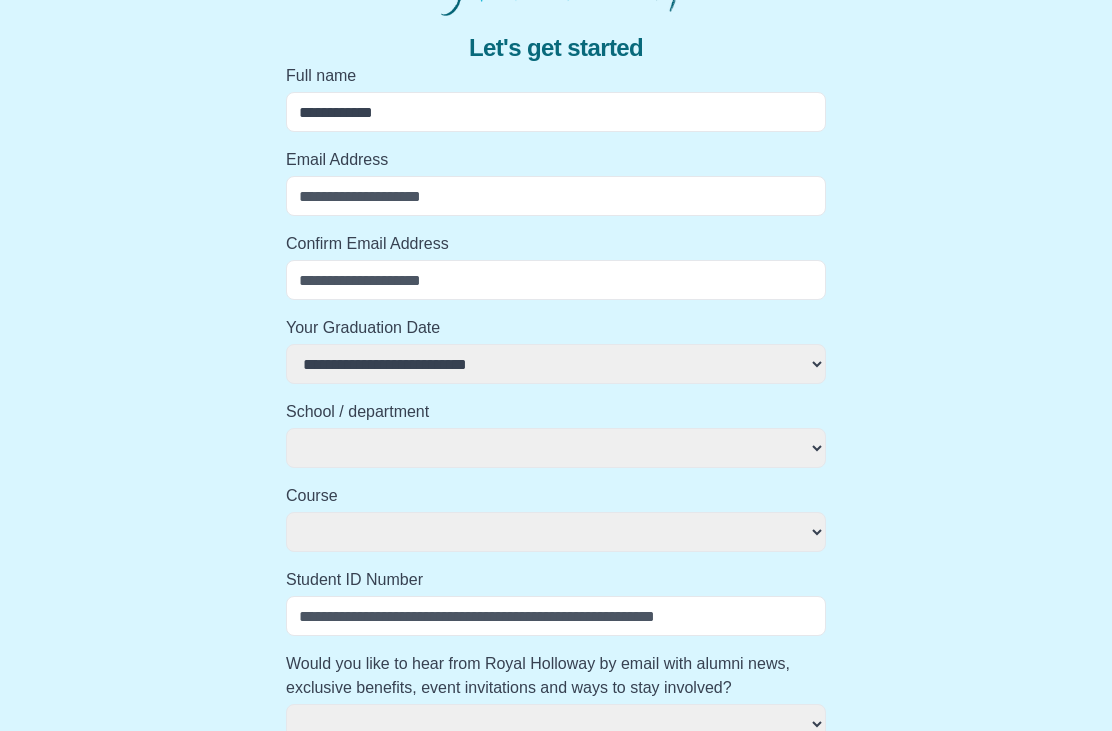 select 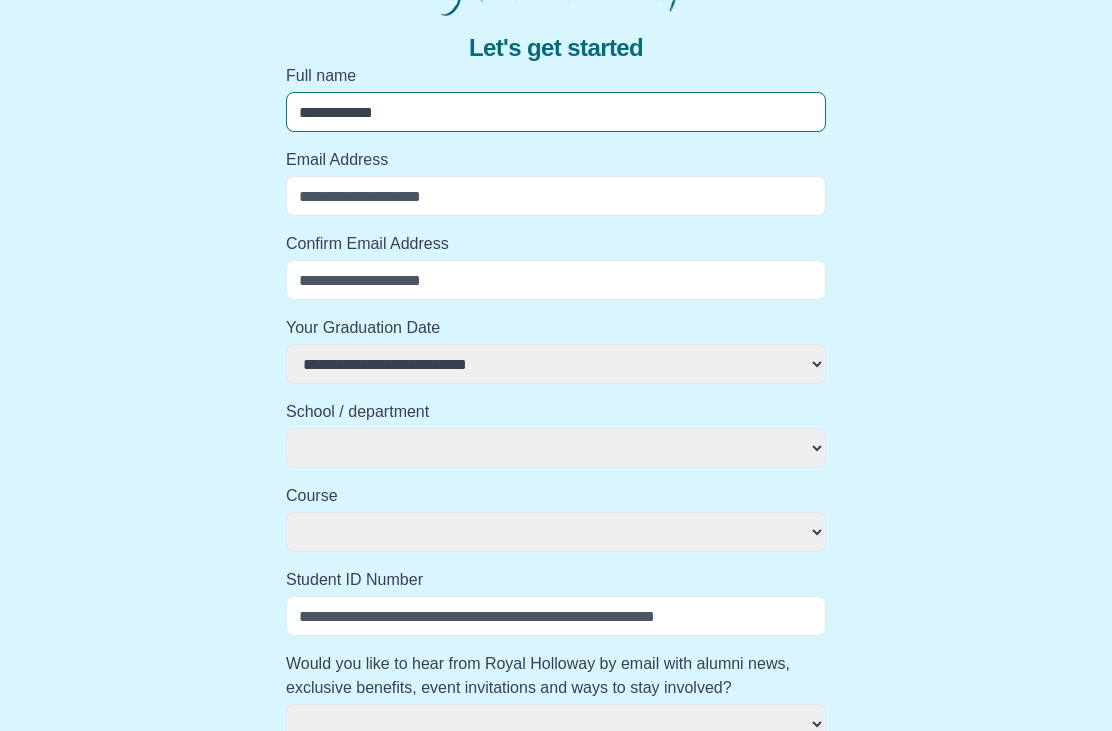 select 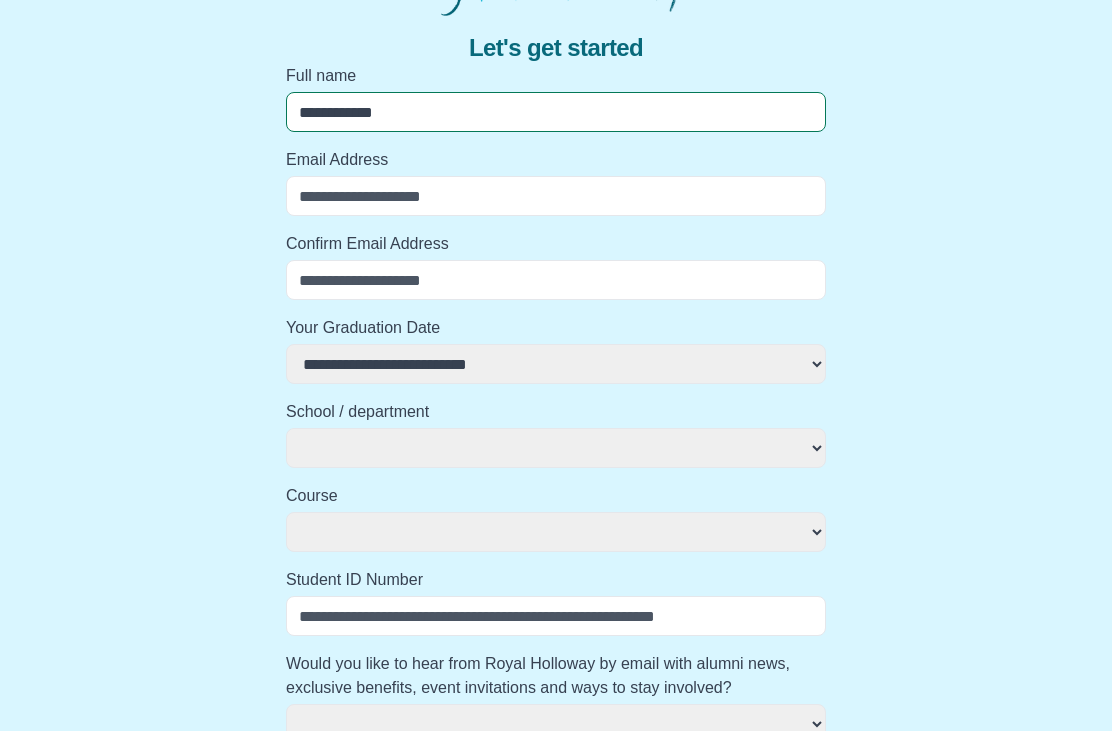 click on "Email Address" at bounding box center (556, 196) 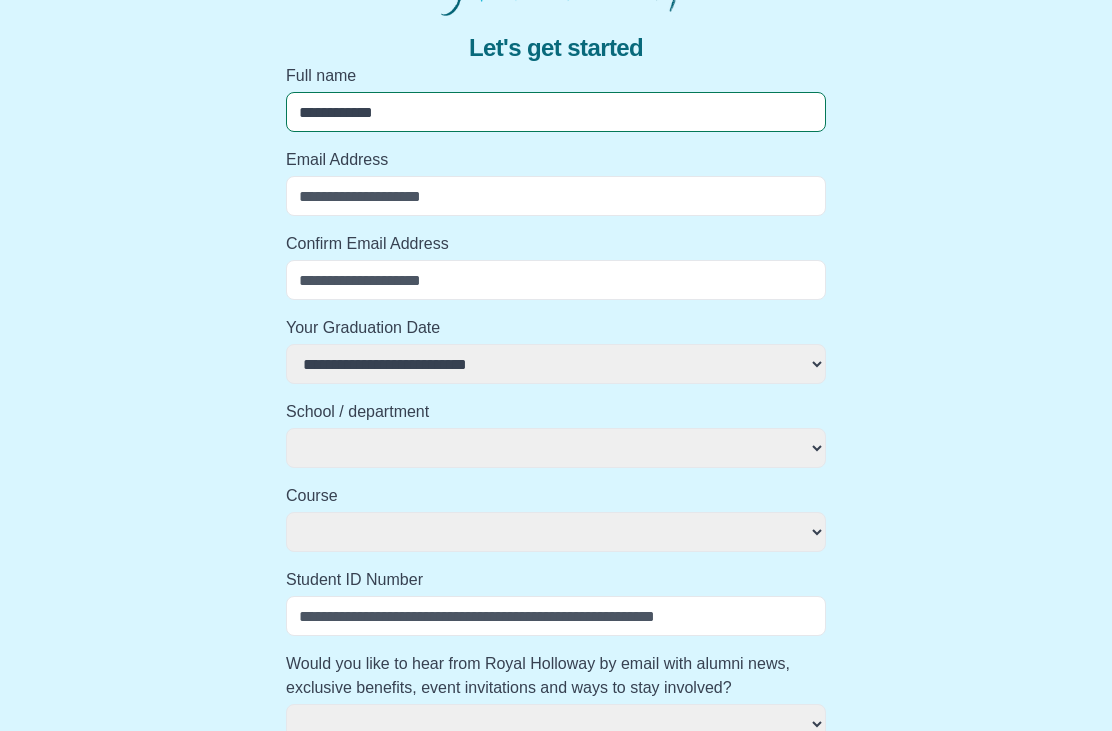 type on "*" 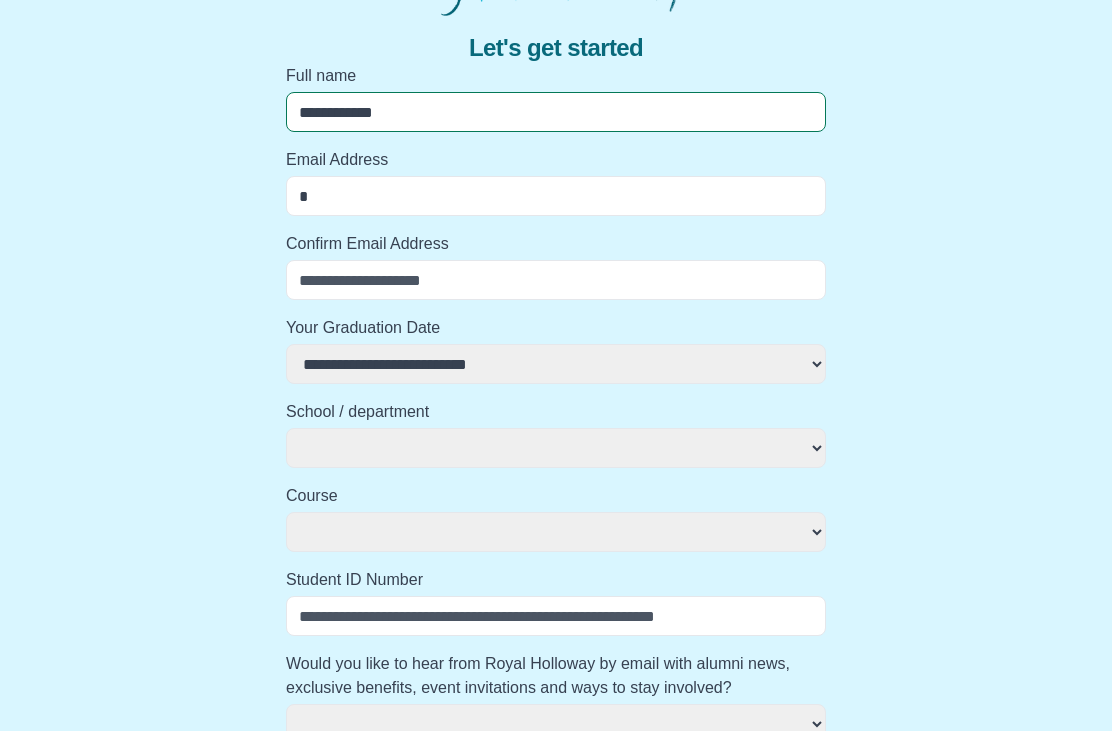 select 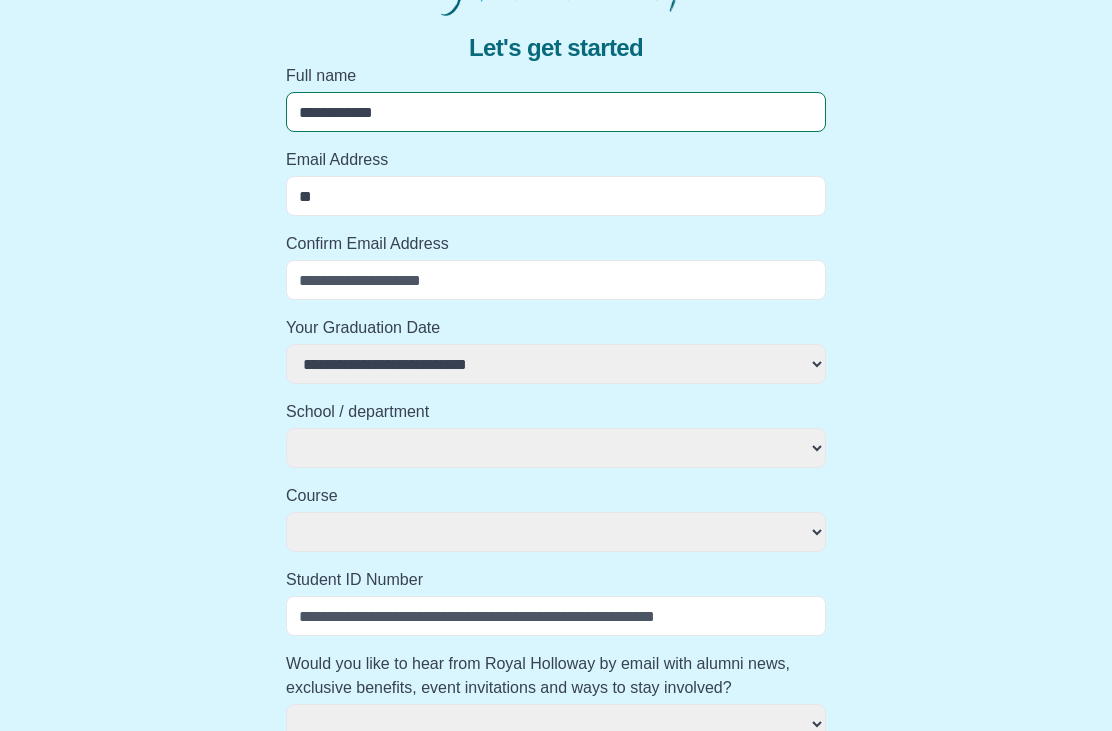 select 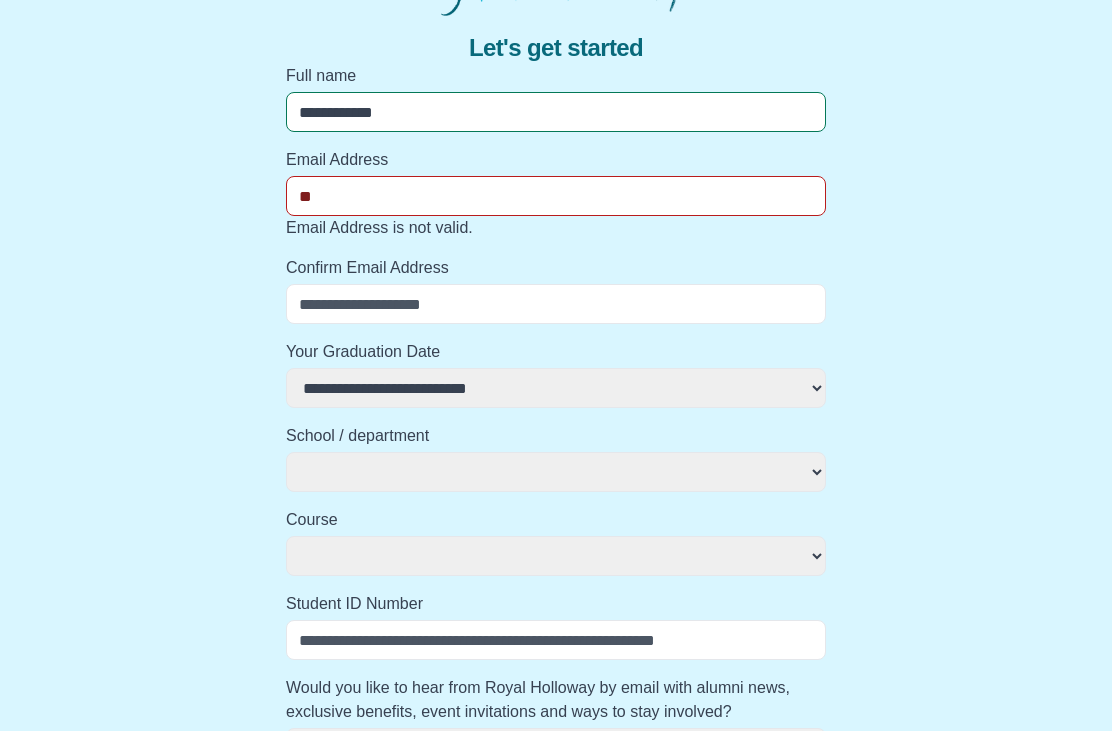 type on "***" 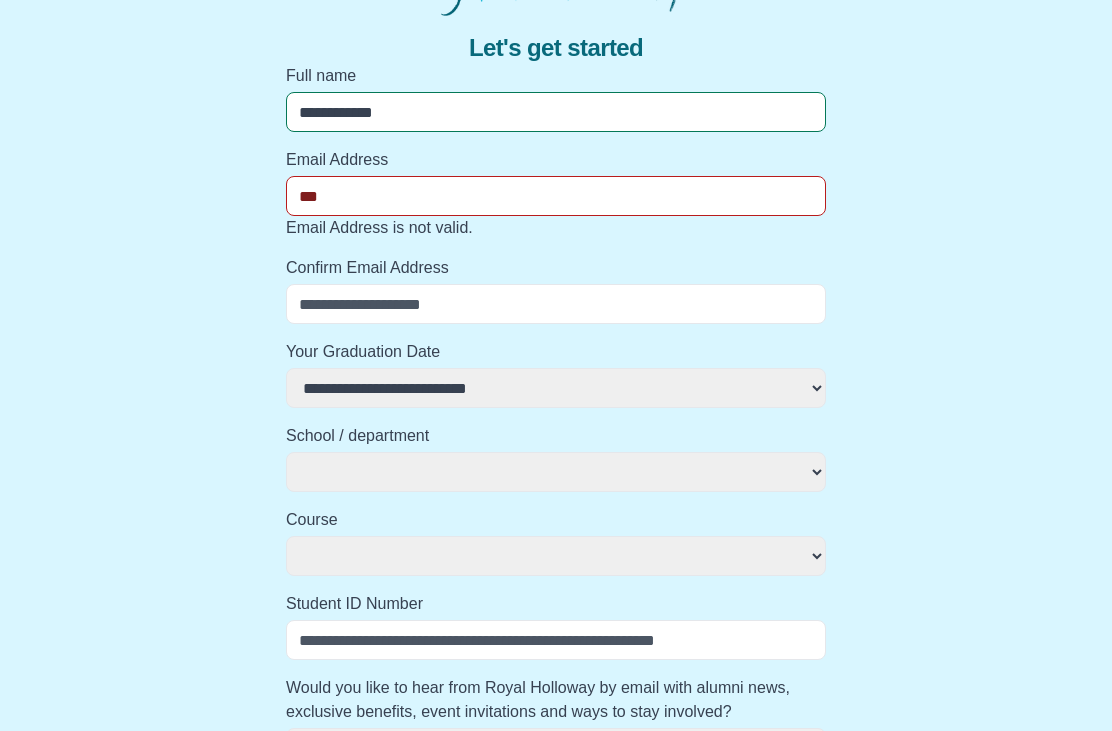 select 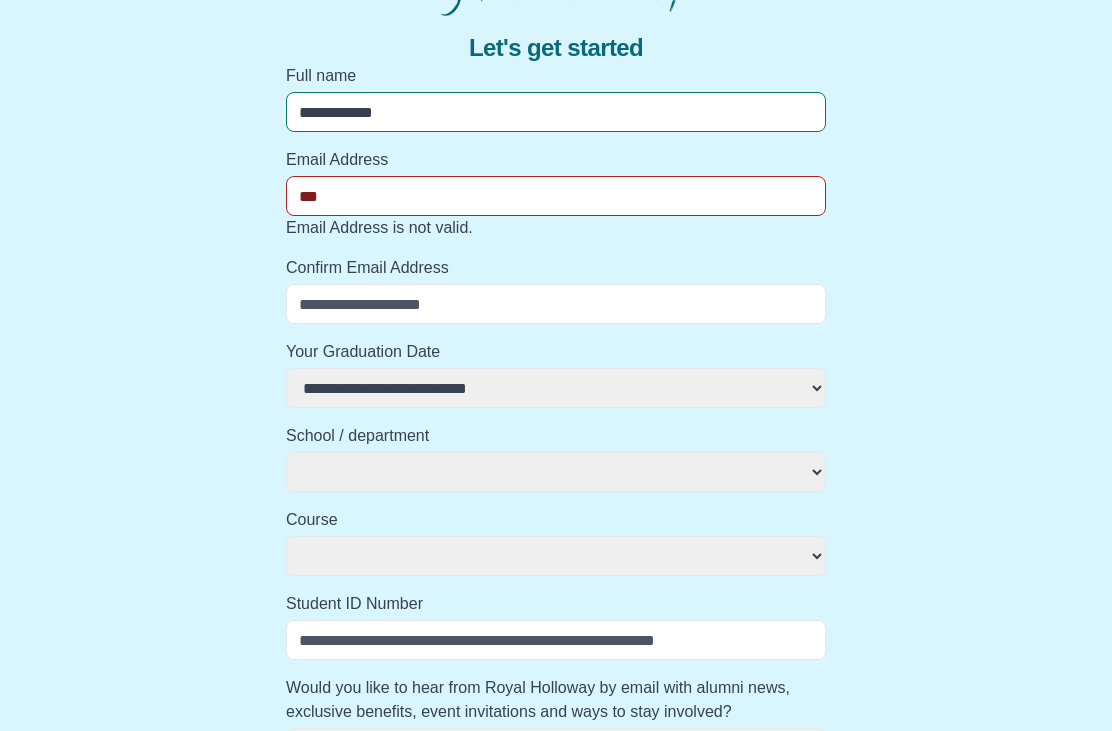 select 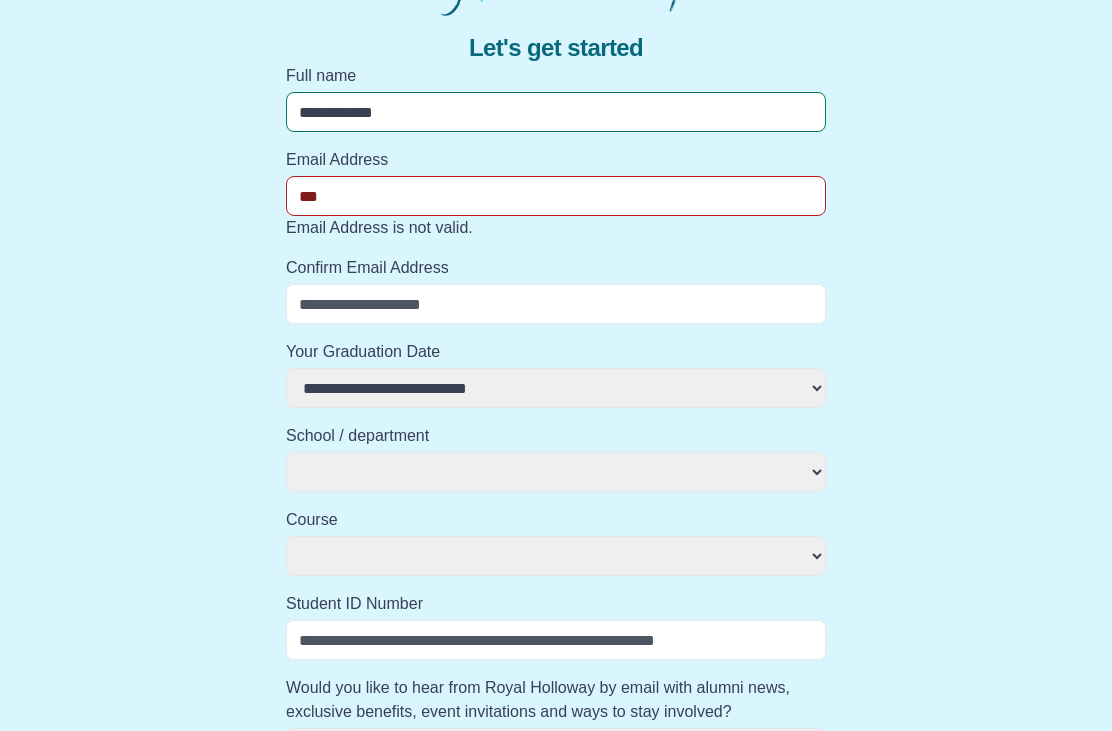 type on "****" 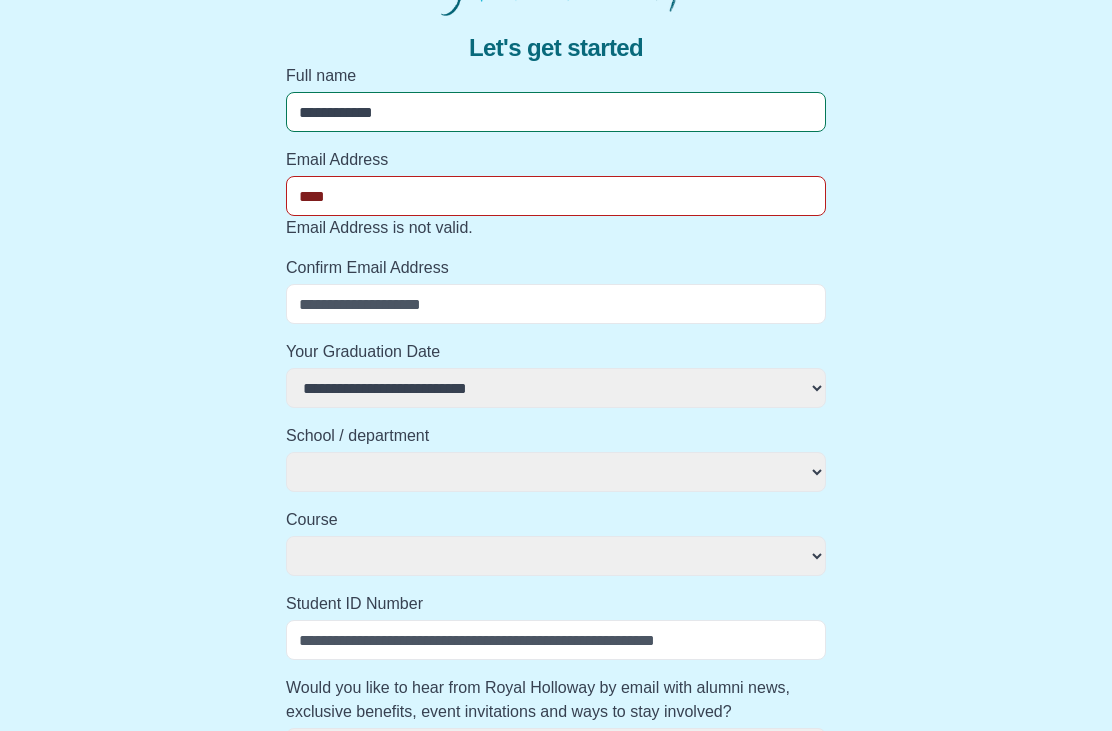 select 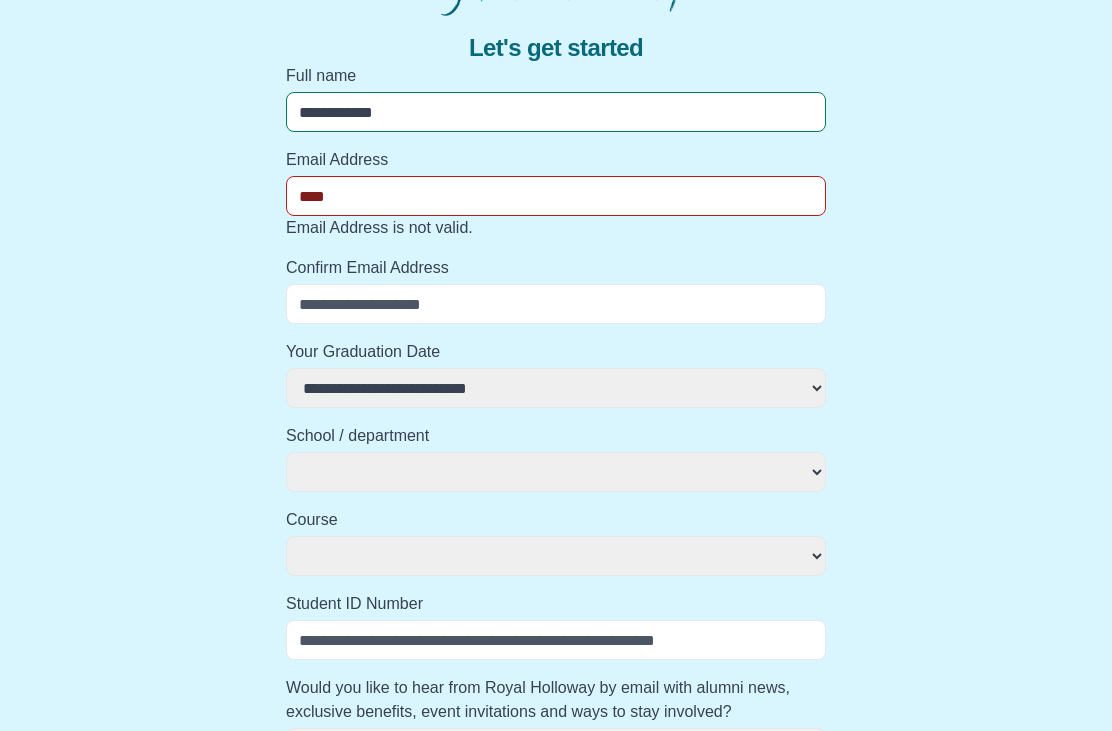 select 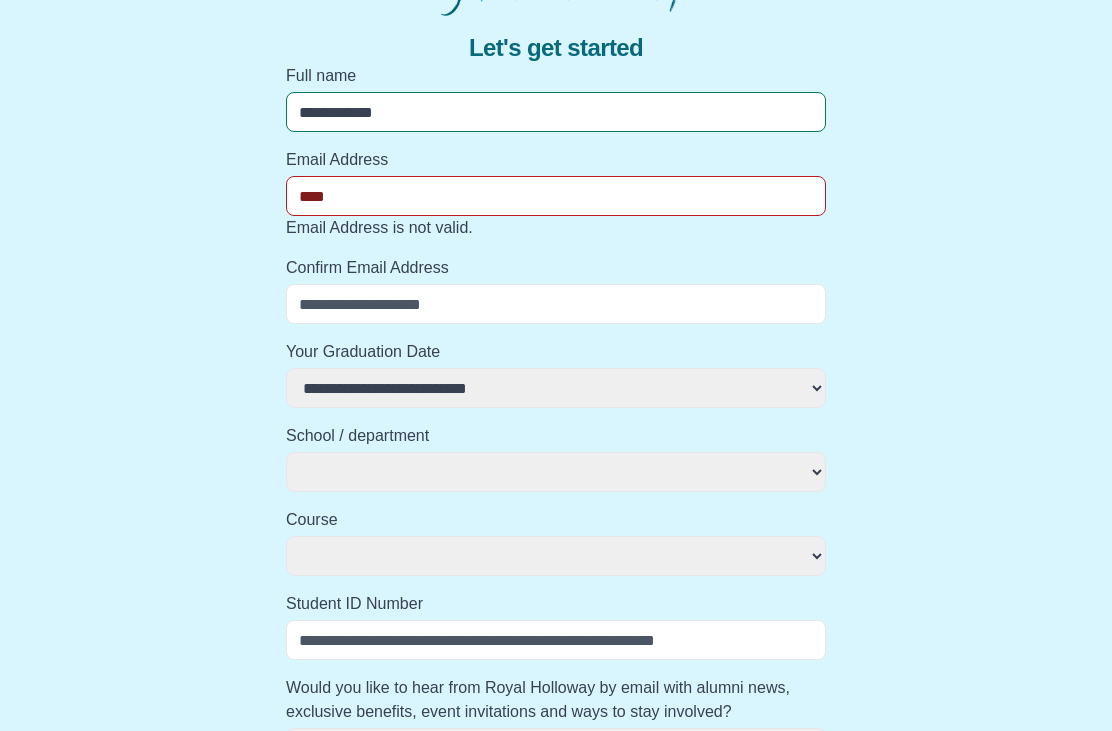 type on "******" 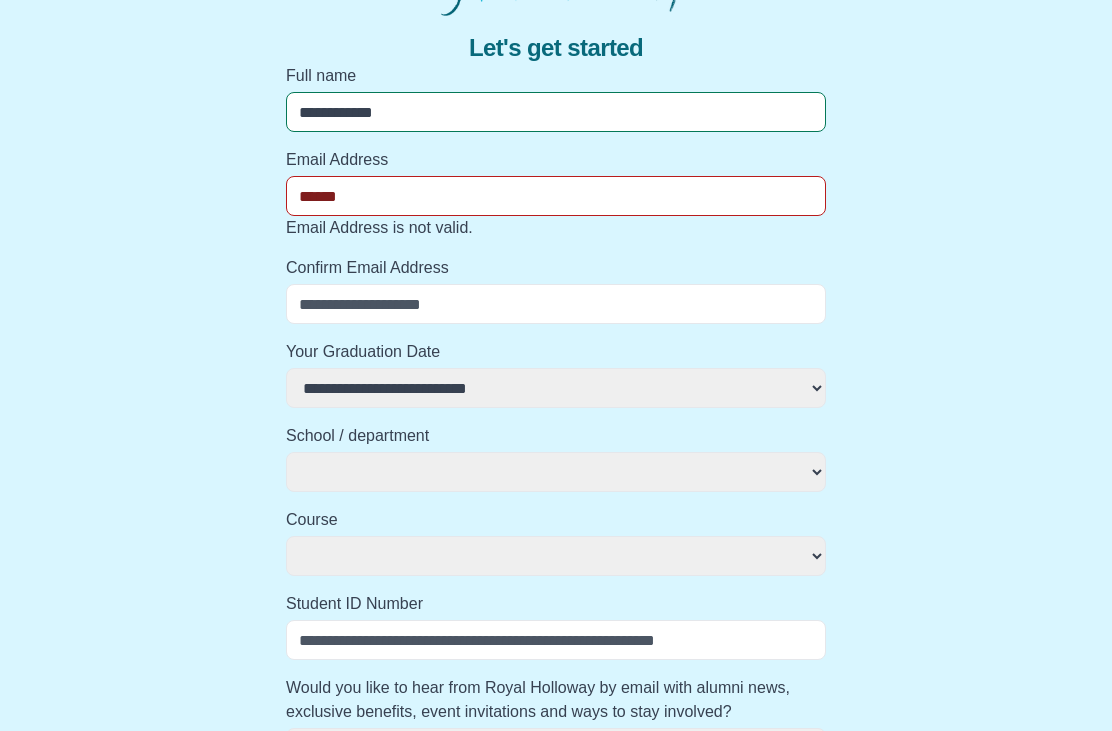 select 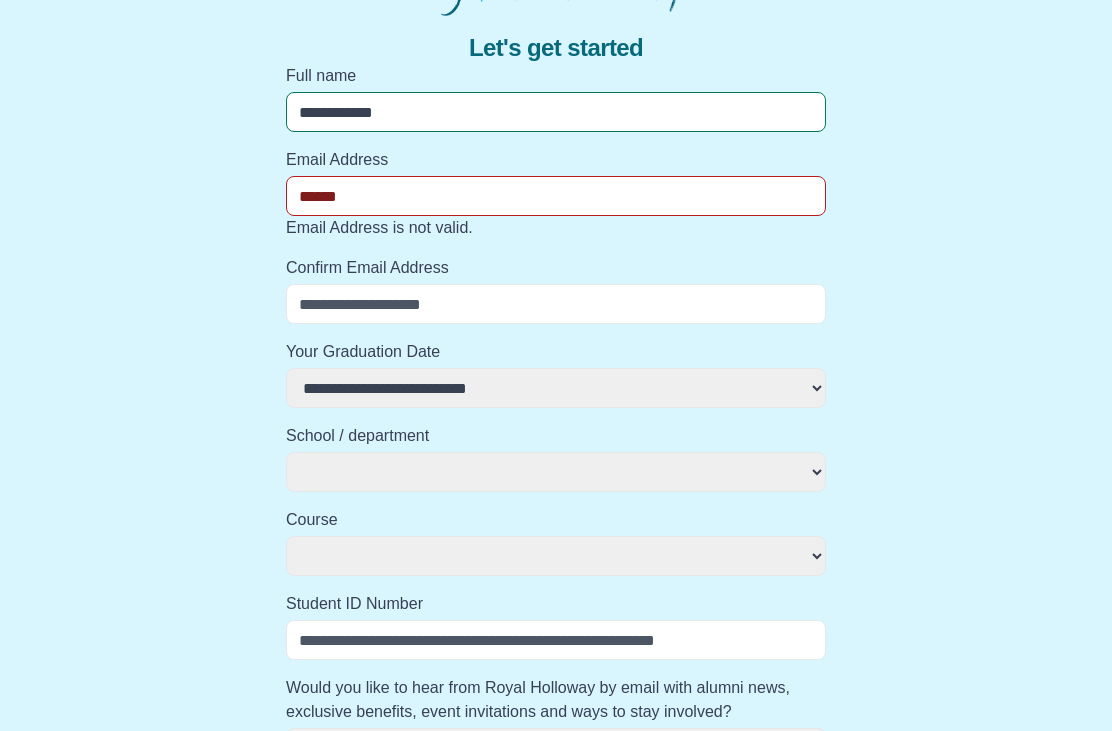 type on "*******" 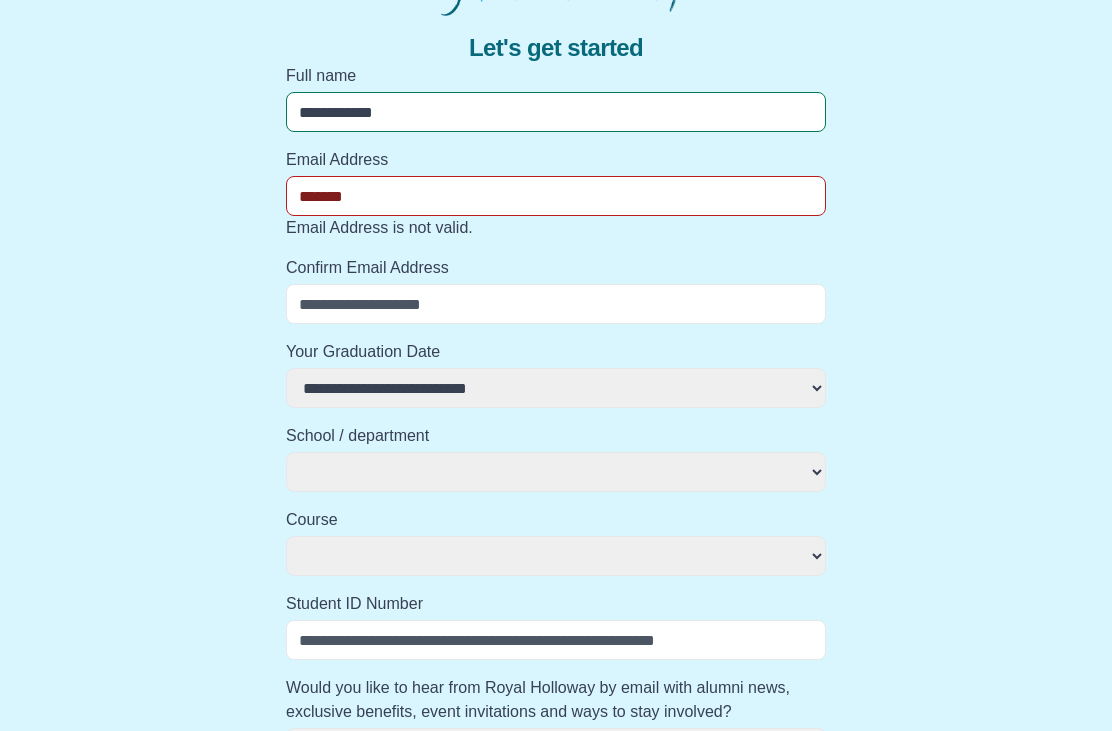 select 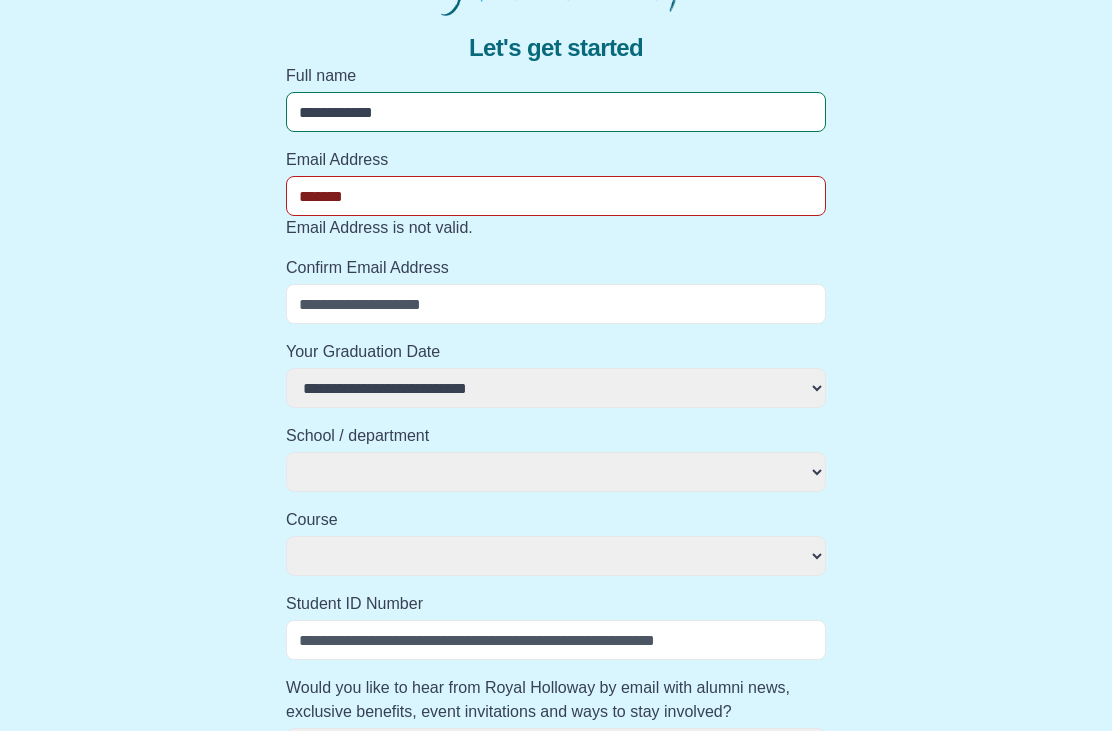 type on "********" 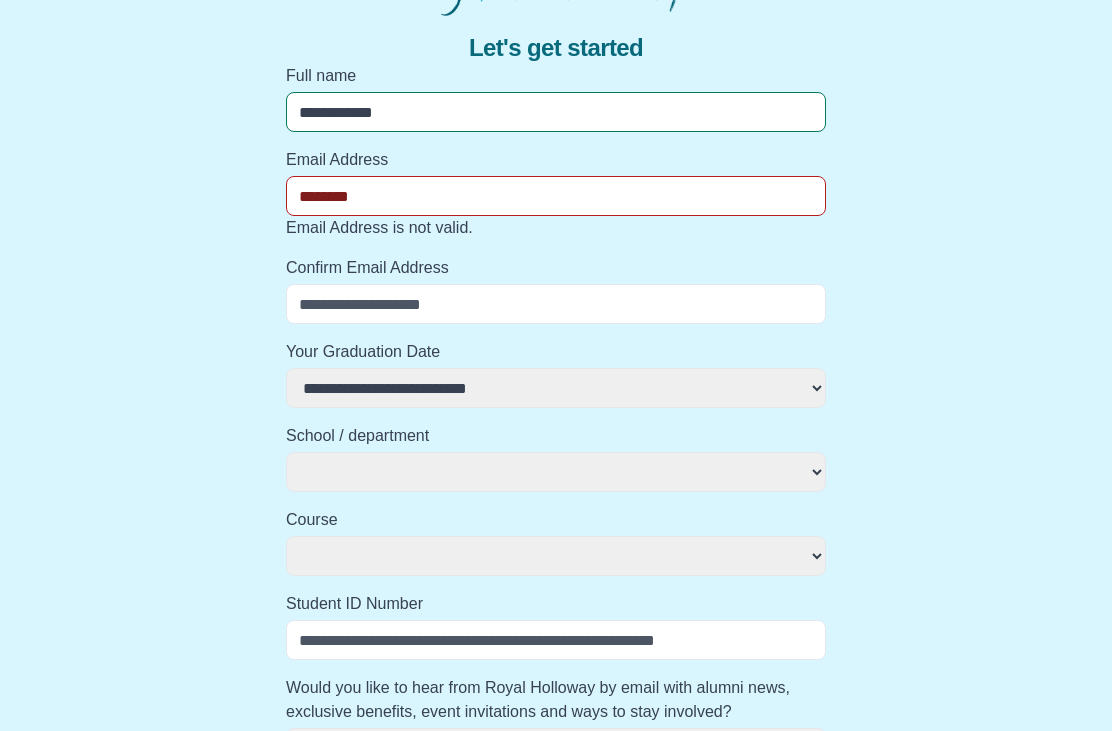 select 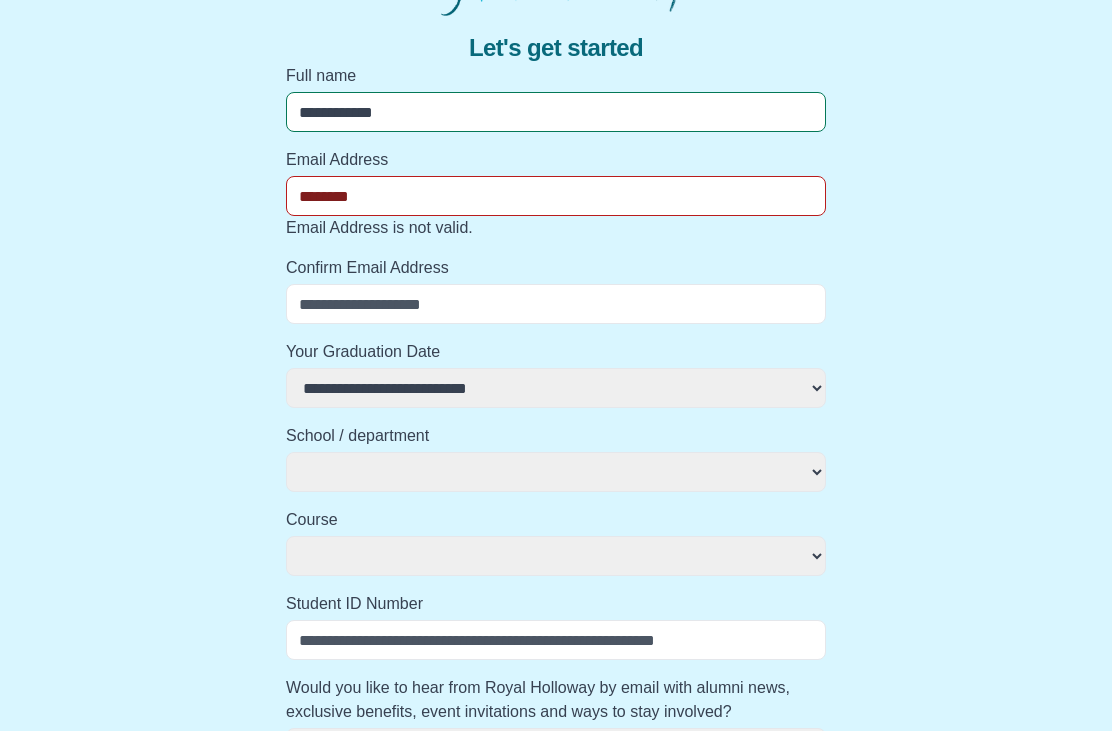 type on "*********" 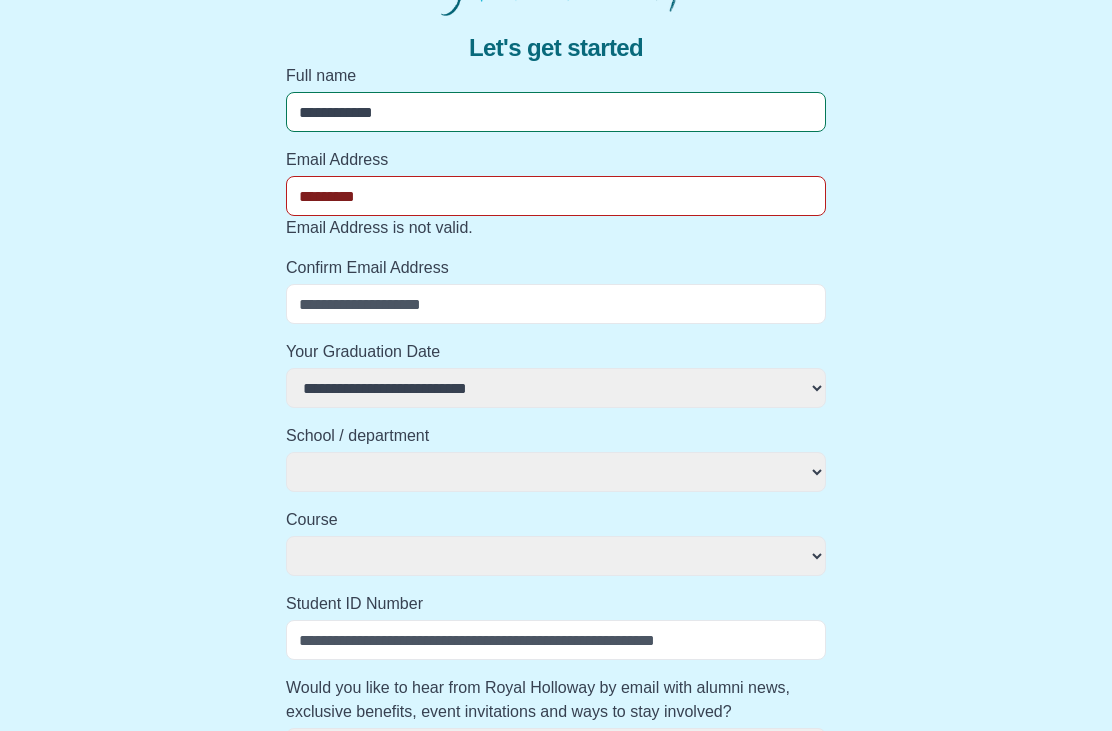 select 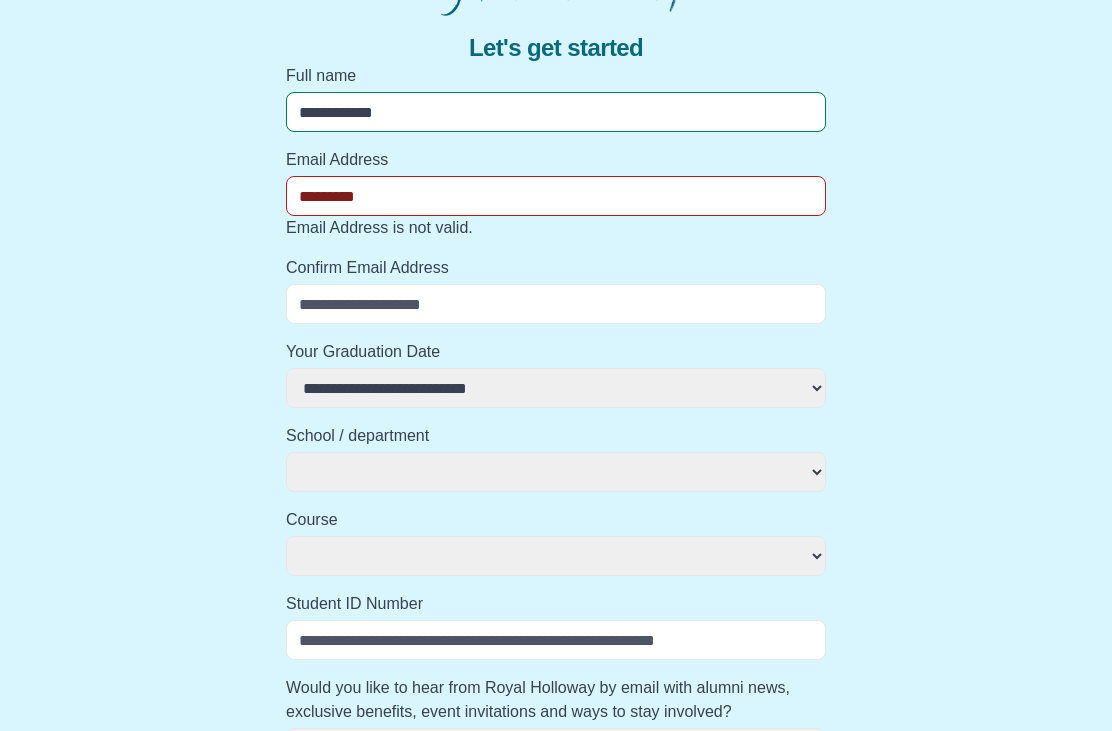 type on "********" 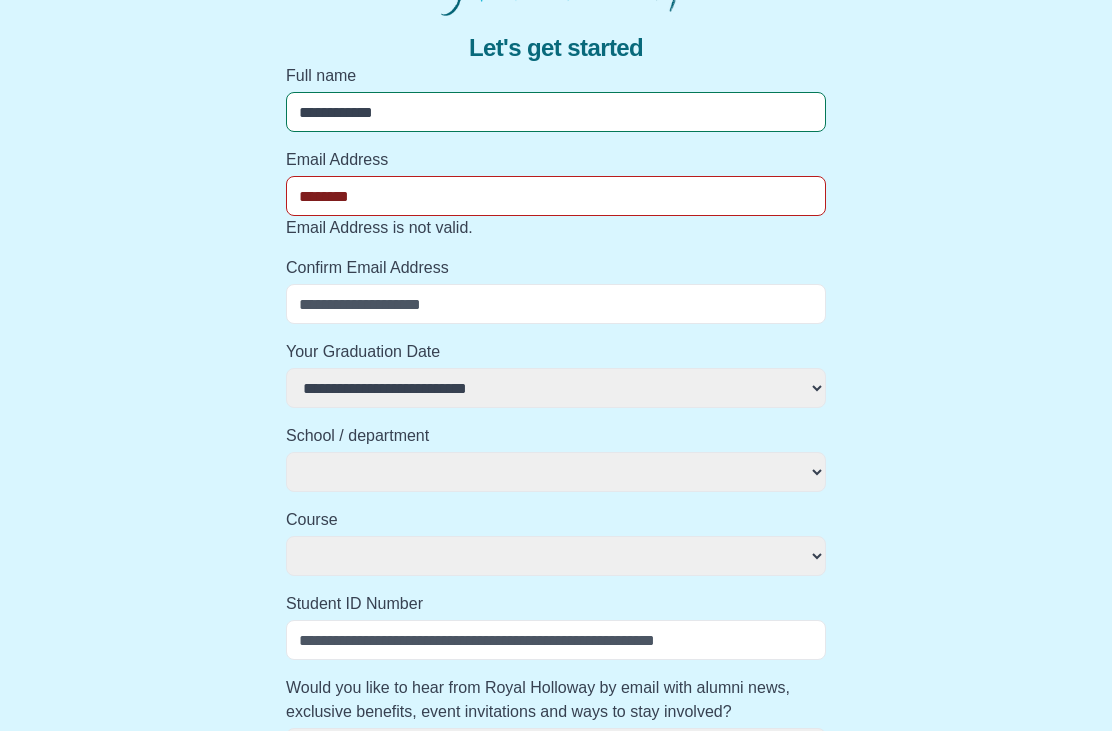 select 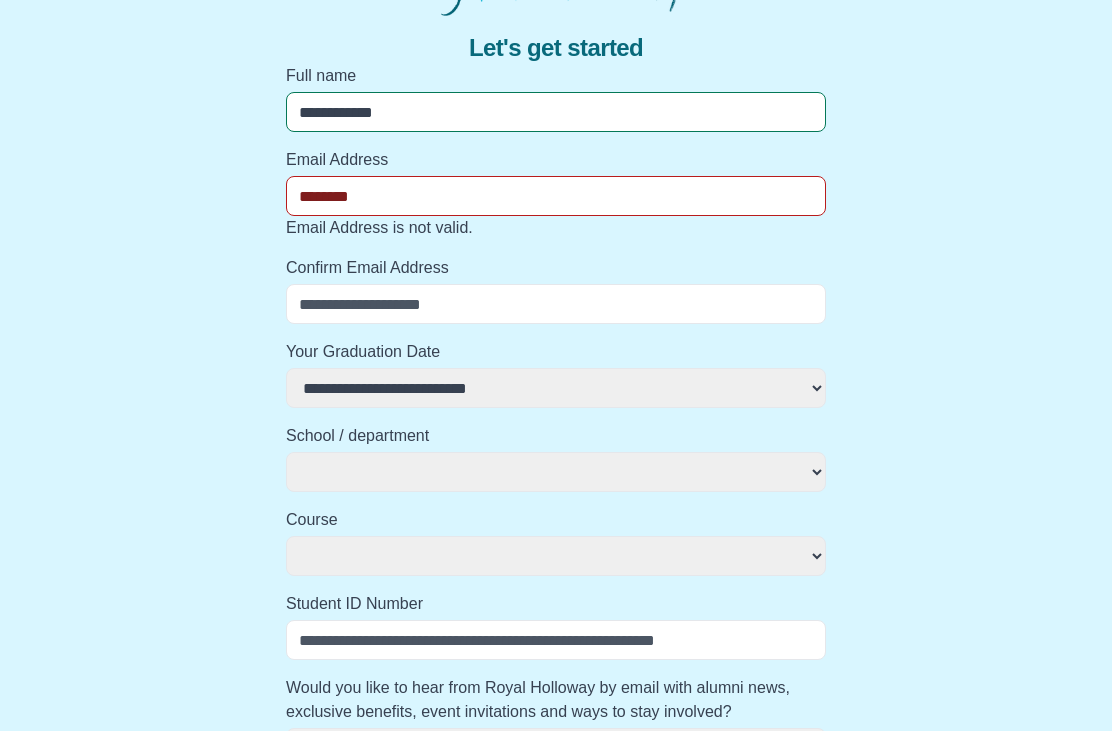 type on "*******" 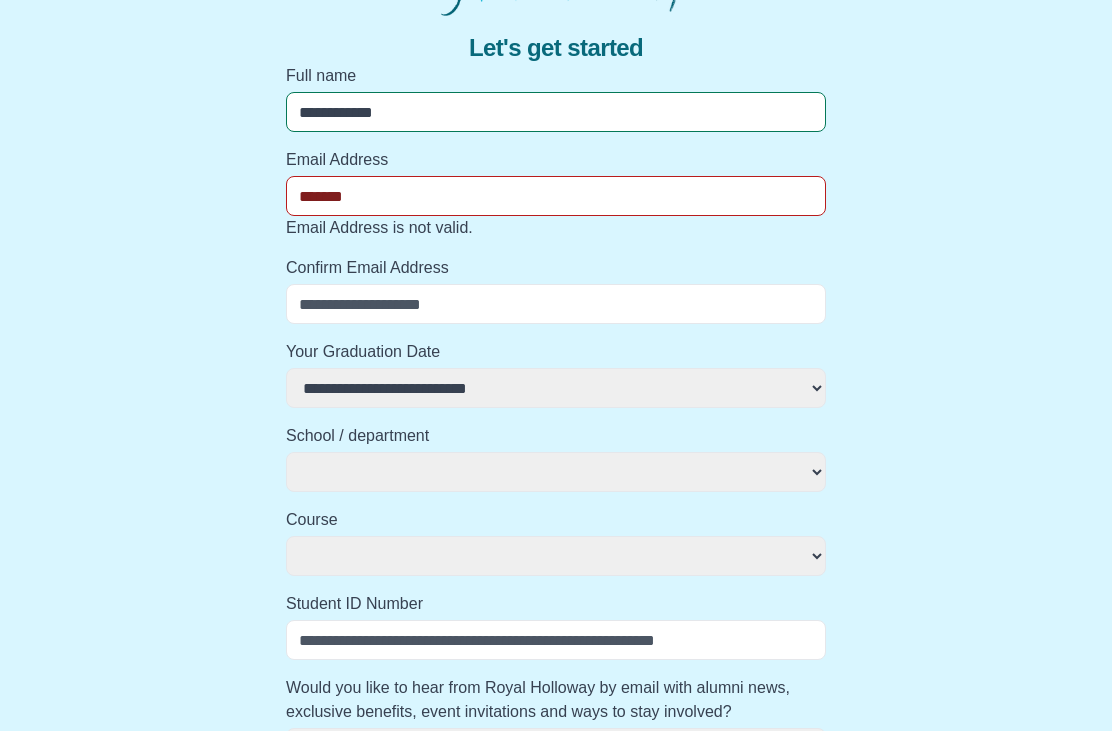 select 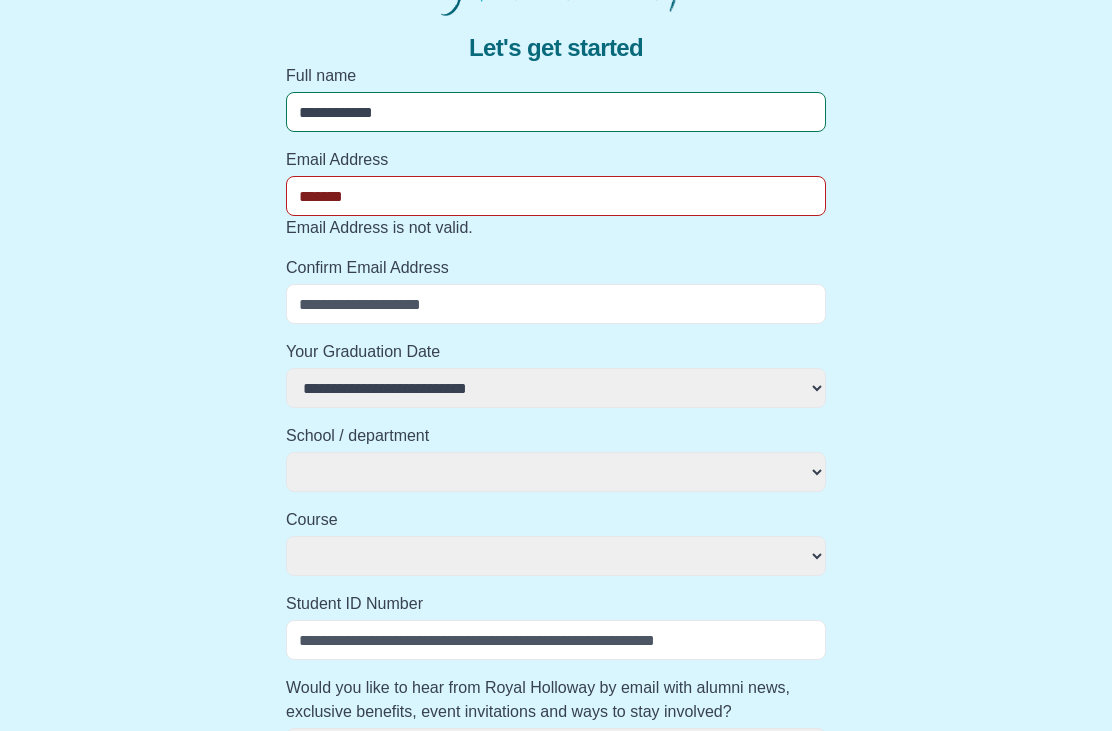 type on "******" 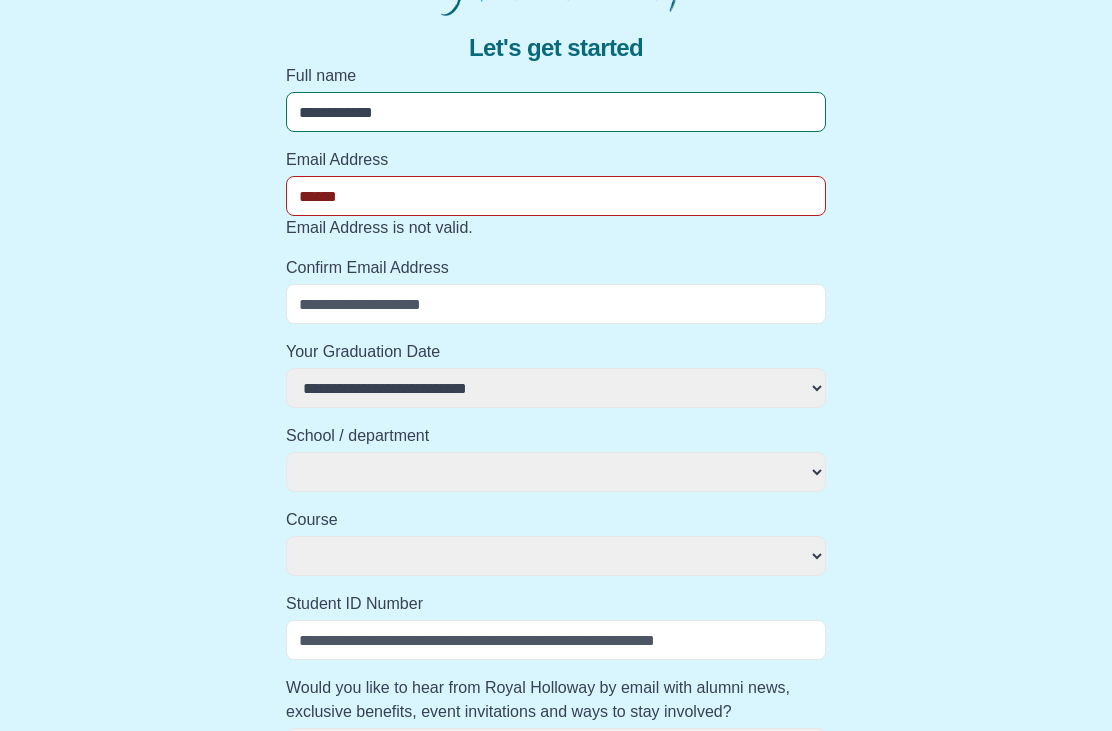 select 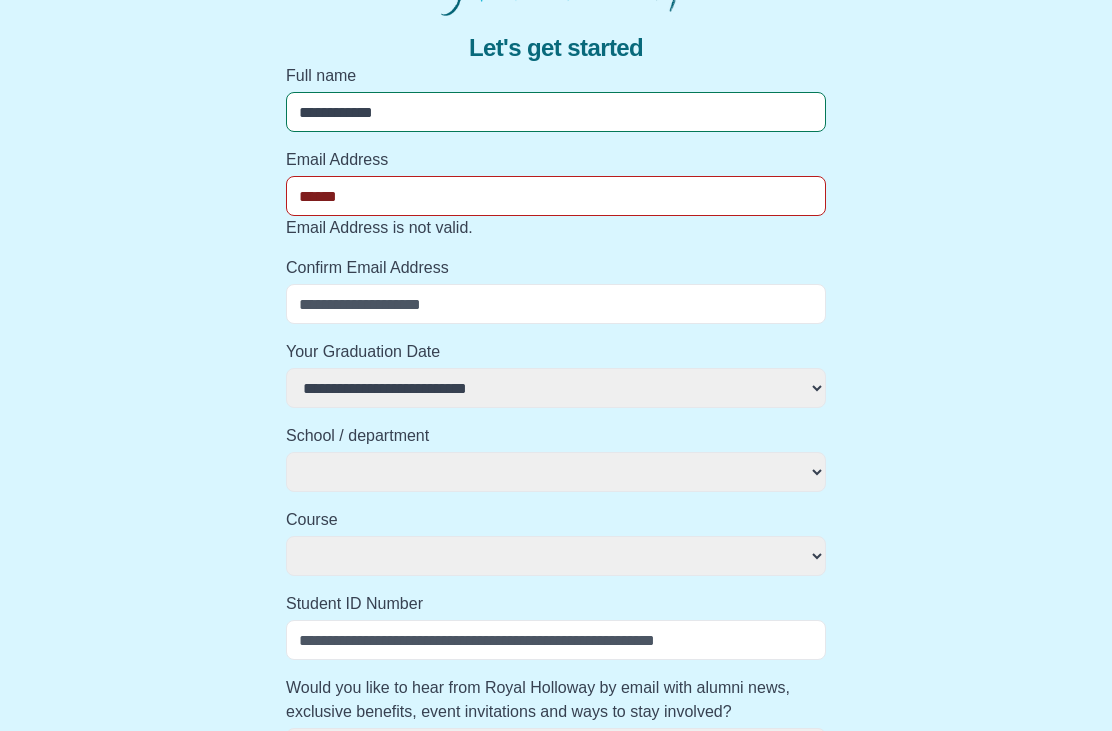 type on "****" 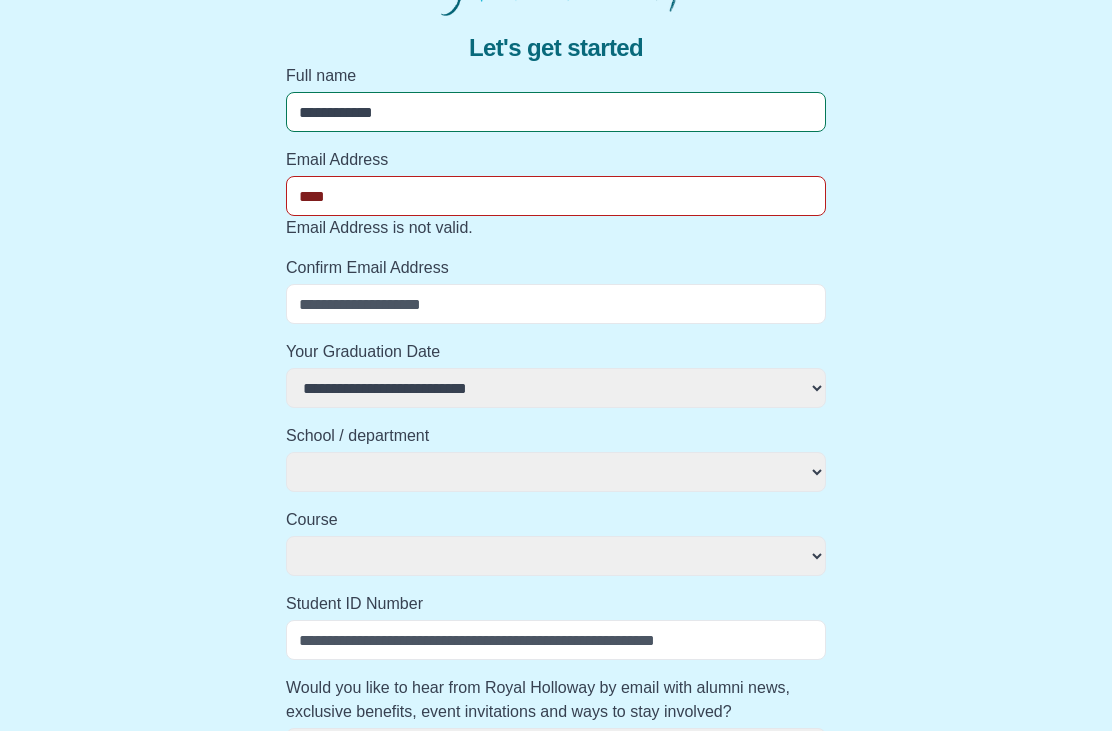 select 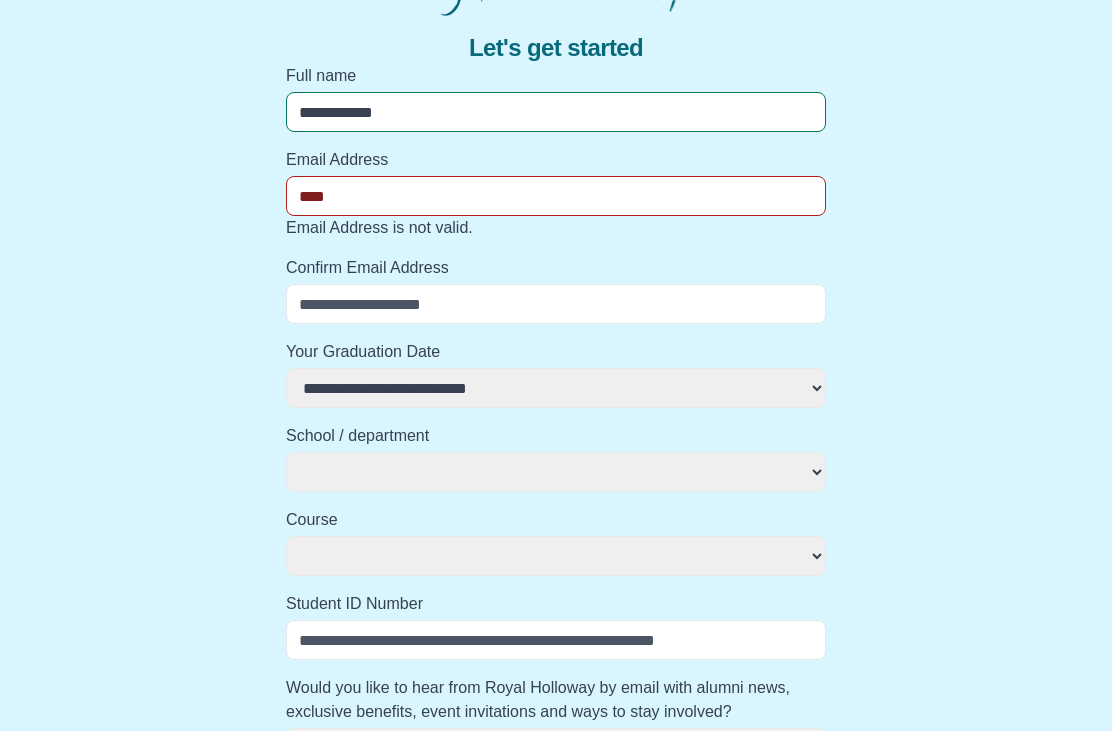 select 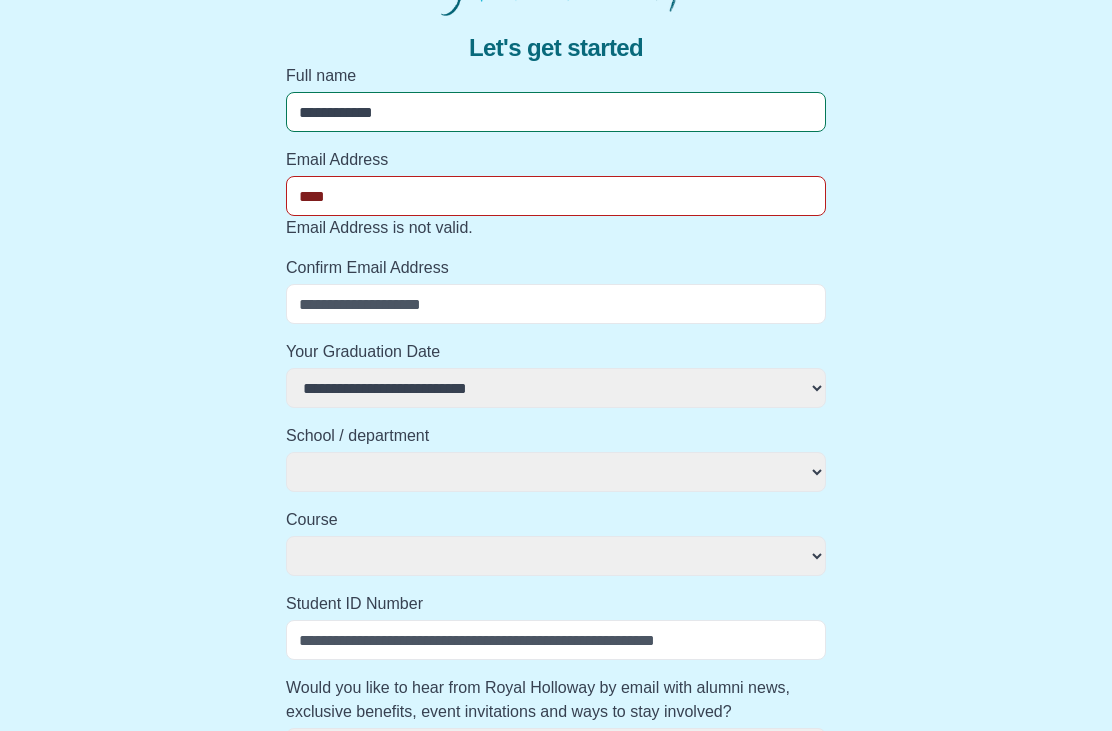 type on "*****" 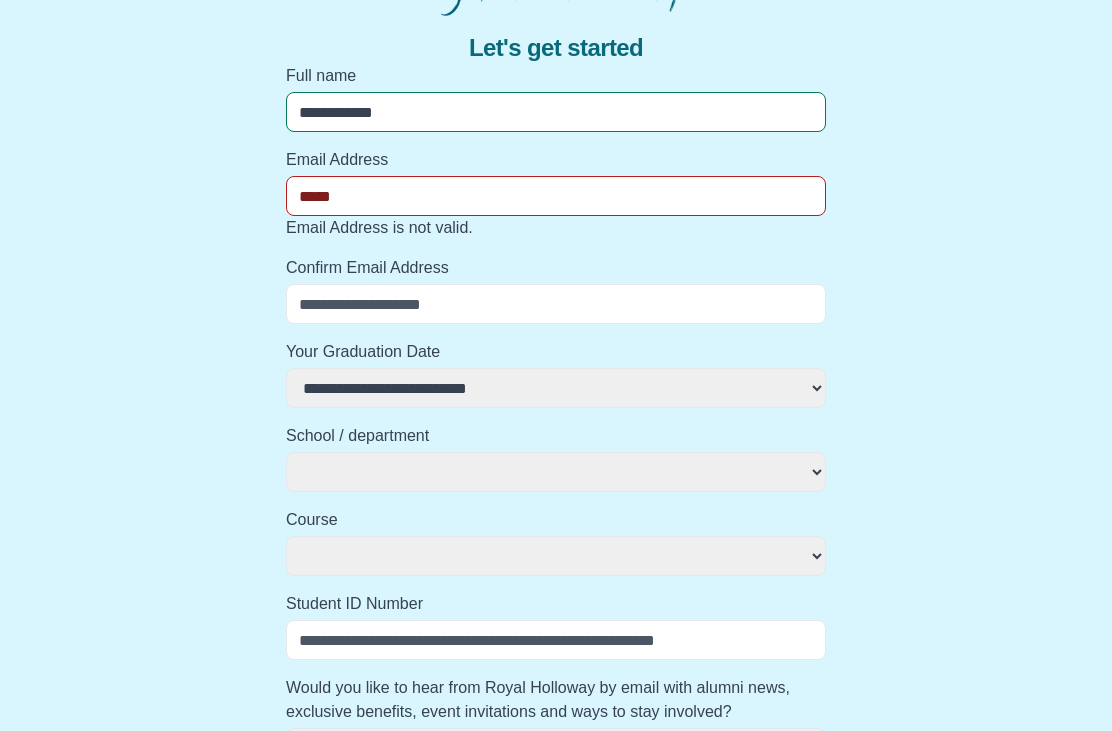 select 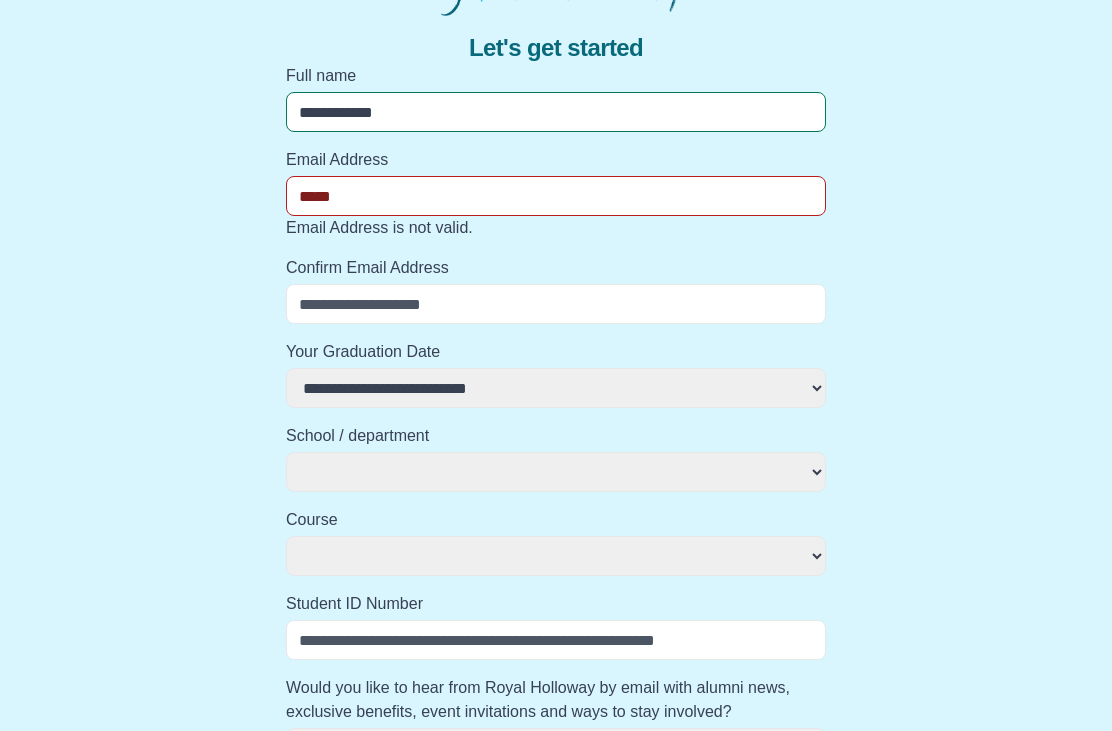 type on "******" 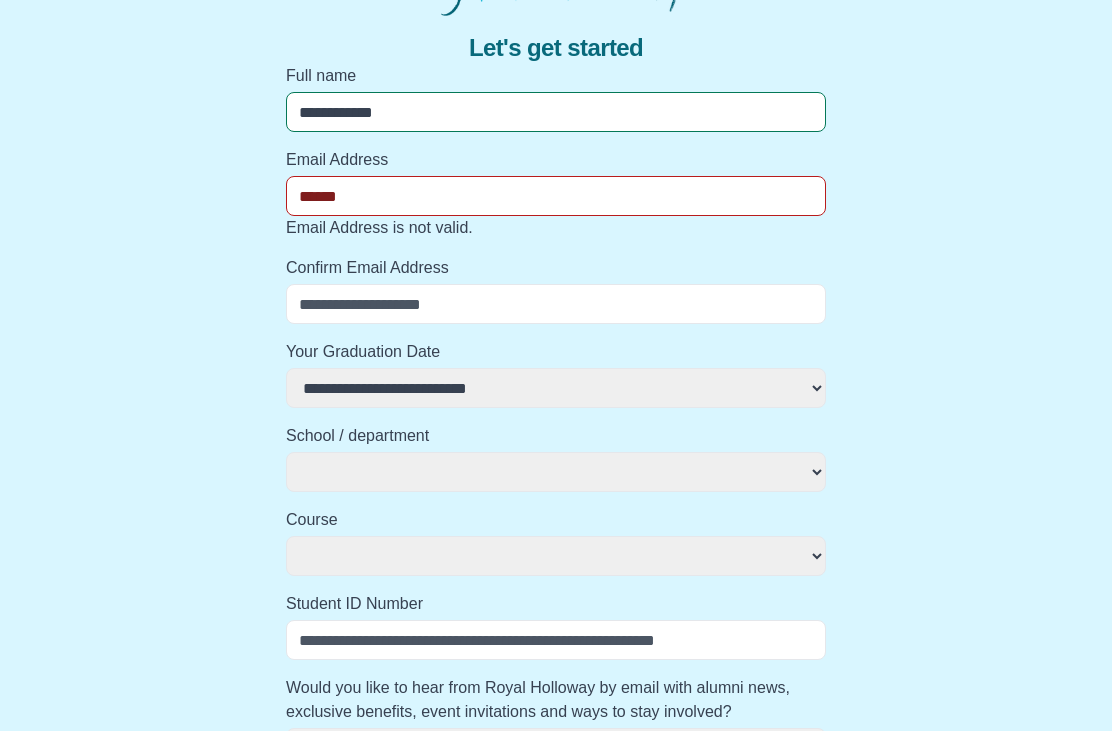 select 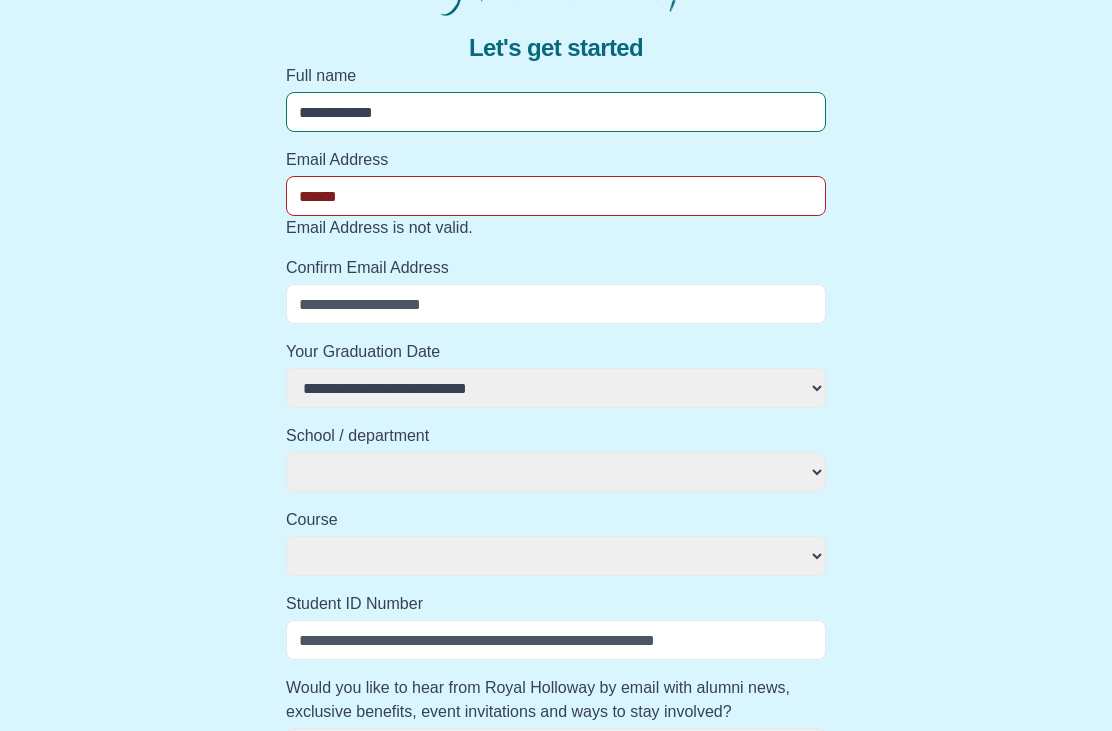 type on "*******" 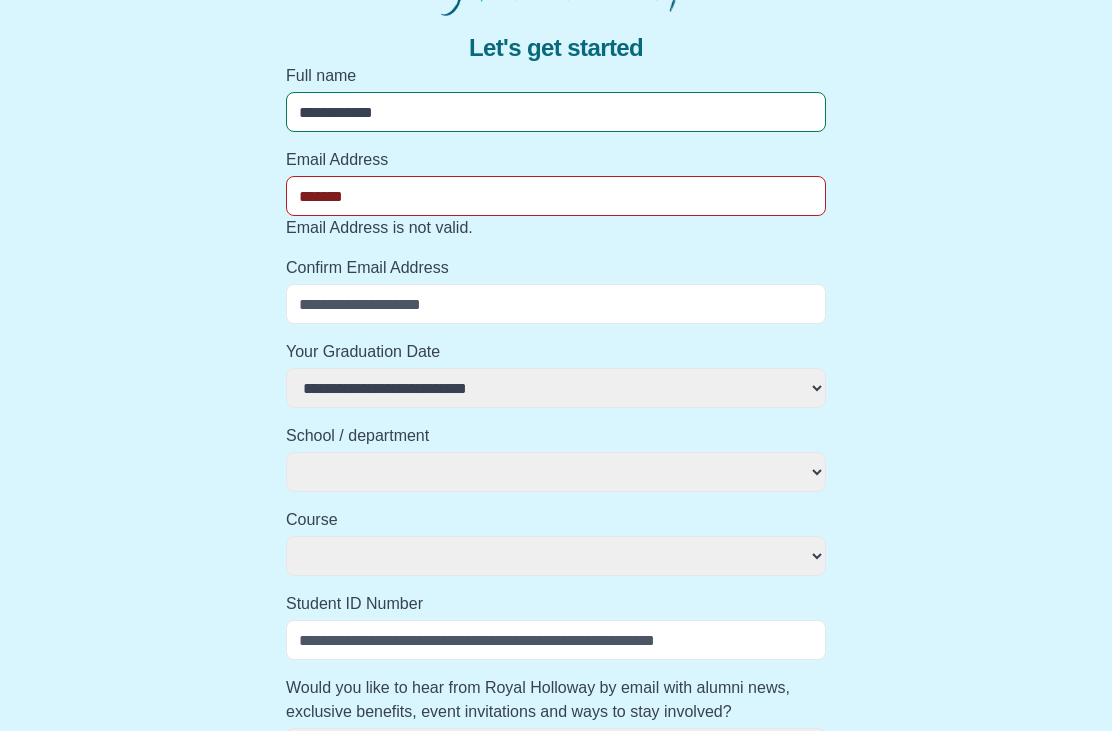 select 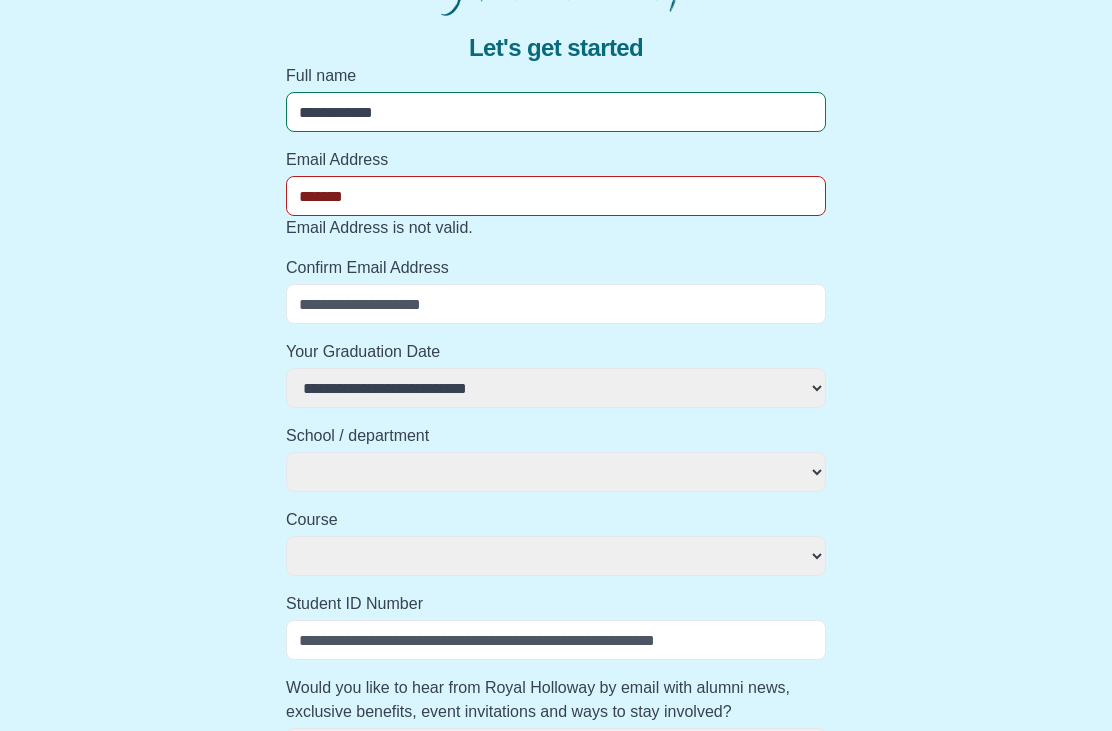 type on "********" 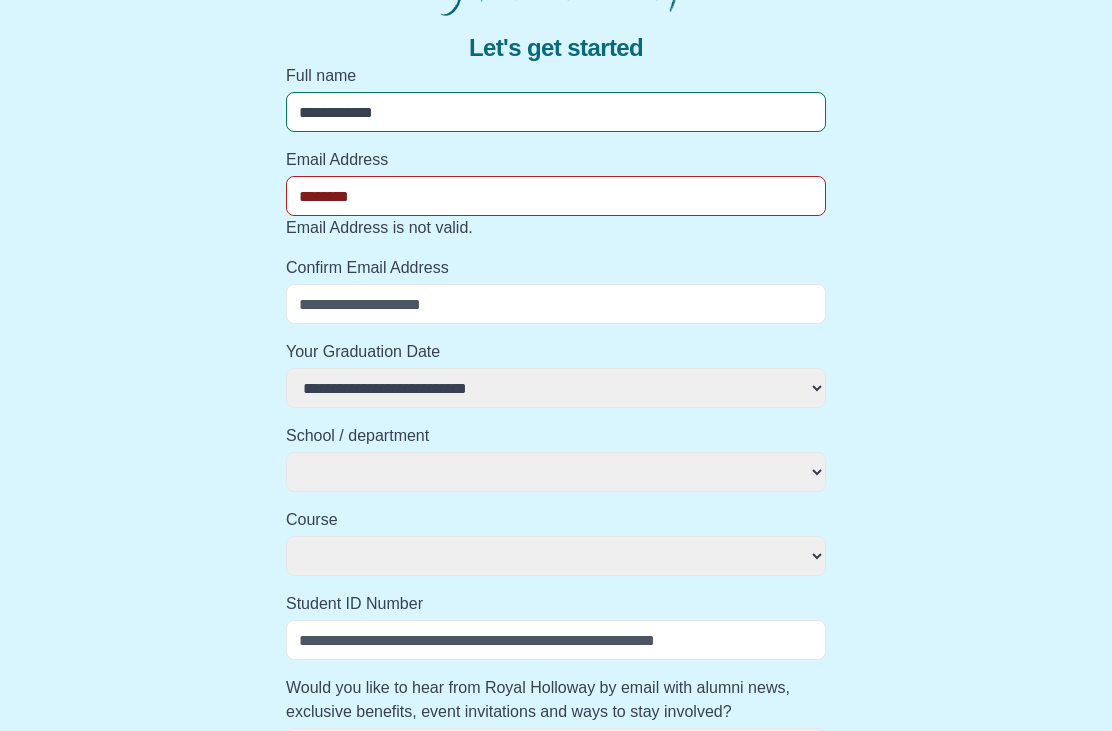 select 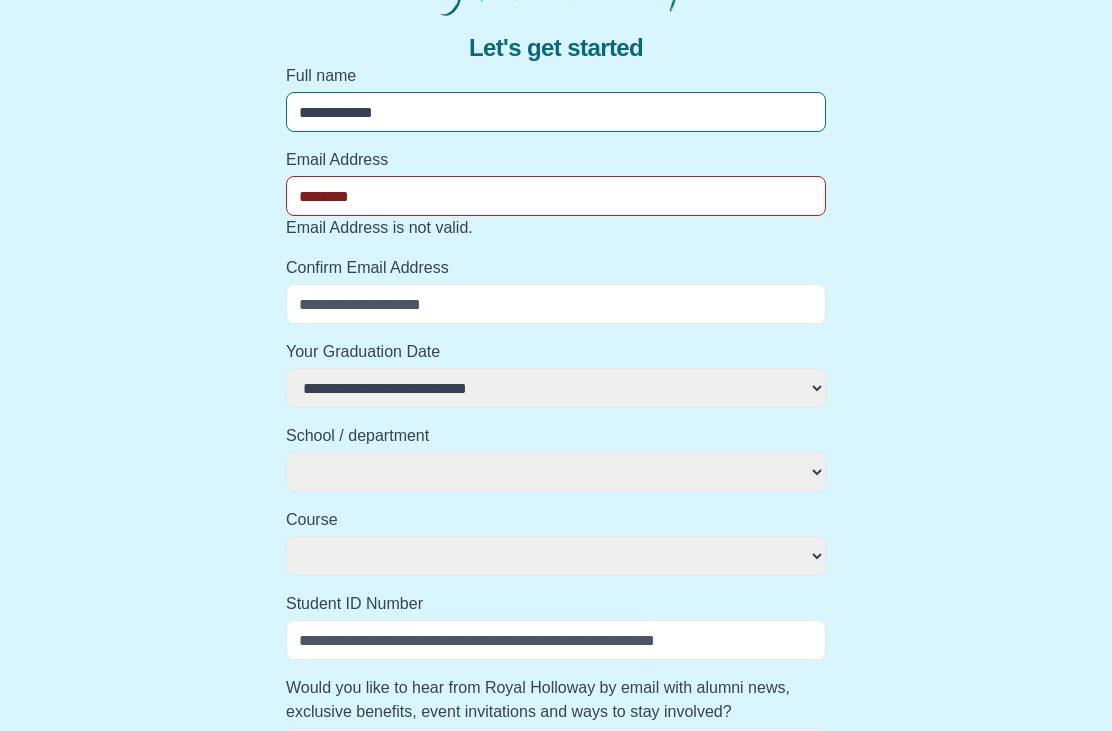type on "*********" 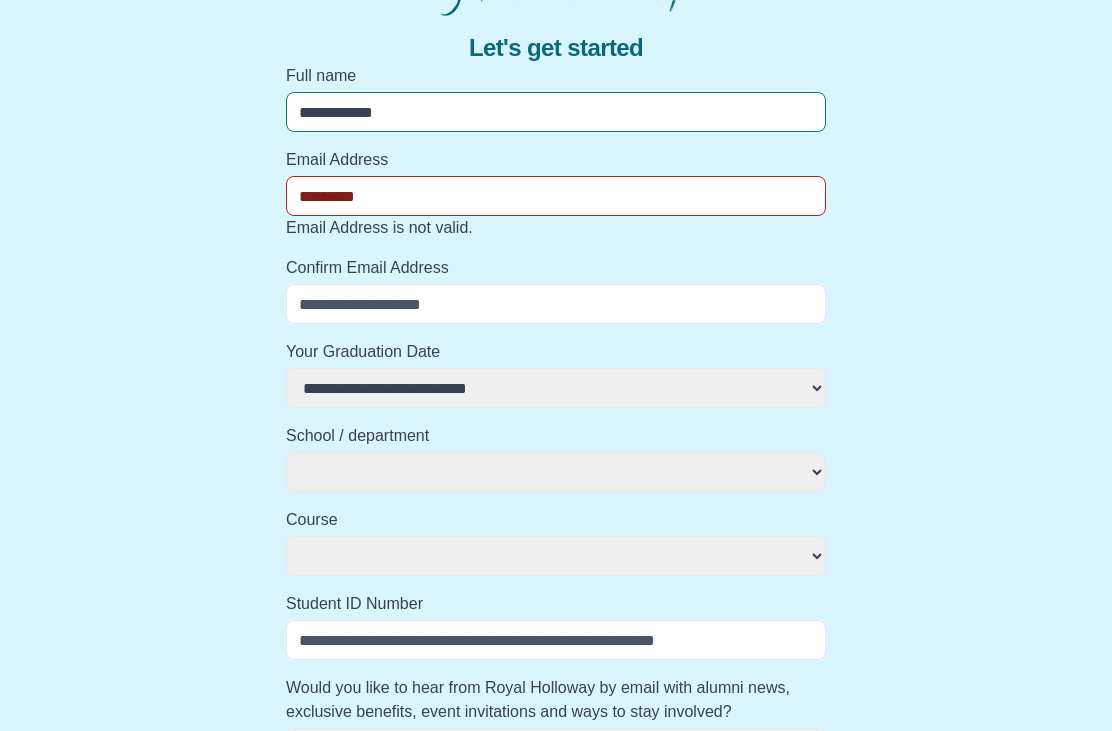 select 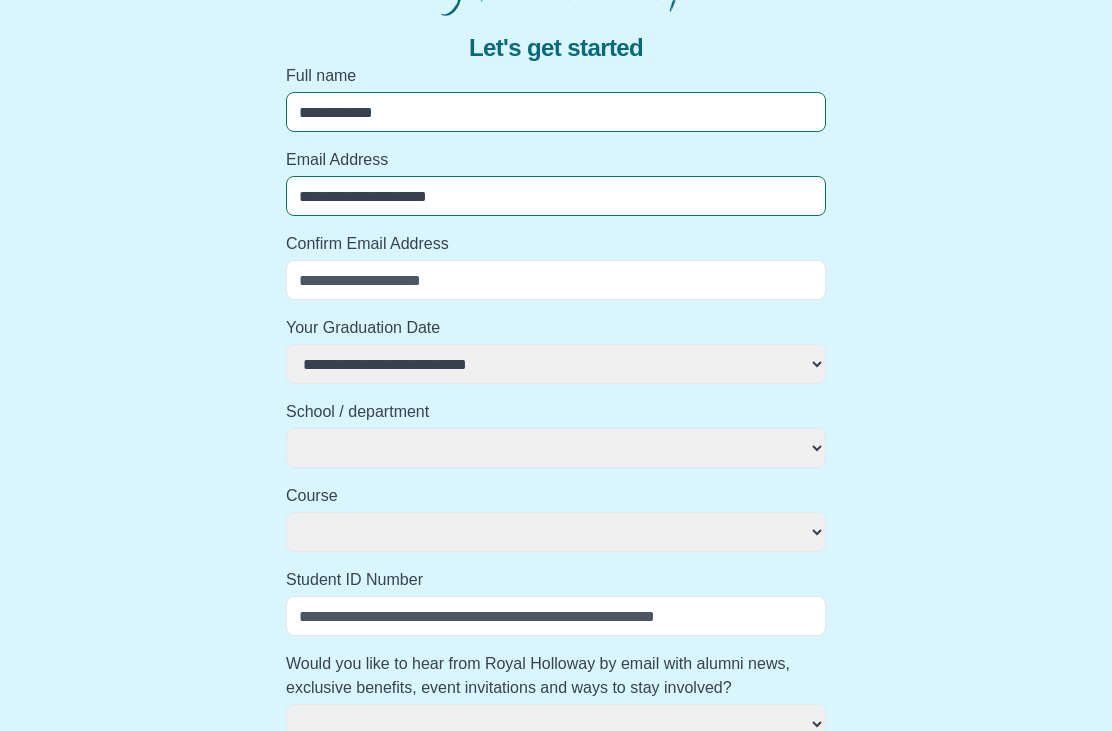 click on "Confirm Email Address" at bounding box center (556, 280) 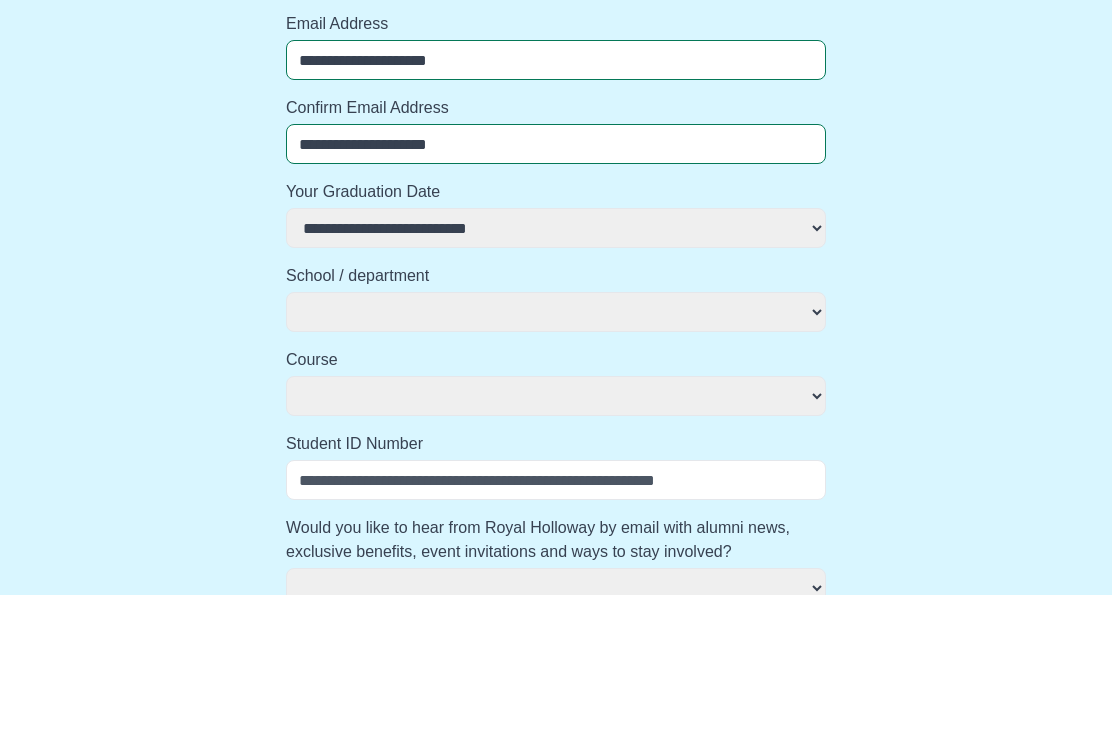 click on "**********" at bounding box center (556, 364) 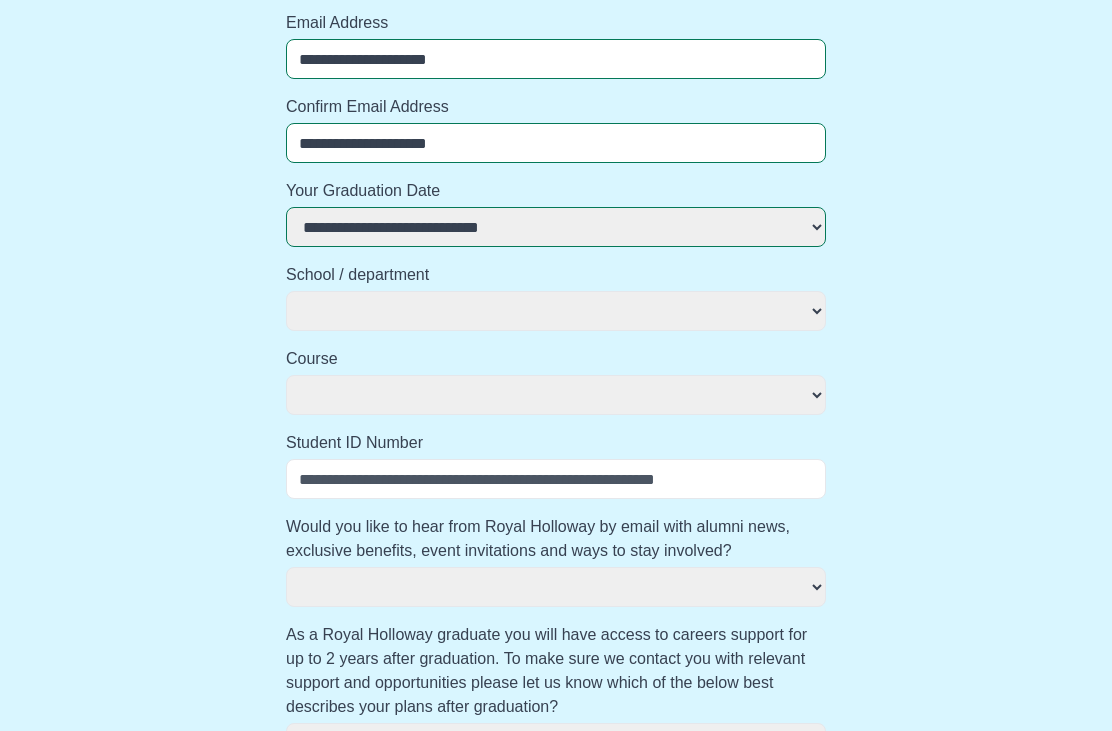 scroll, scrollTop: 254, scrollLeft: 0, axis: vertical 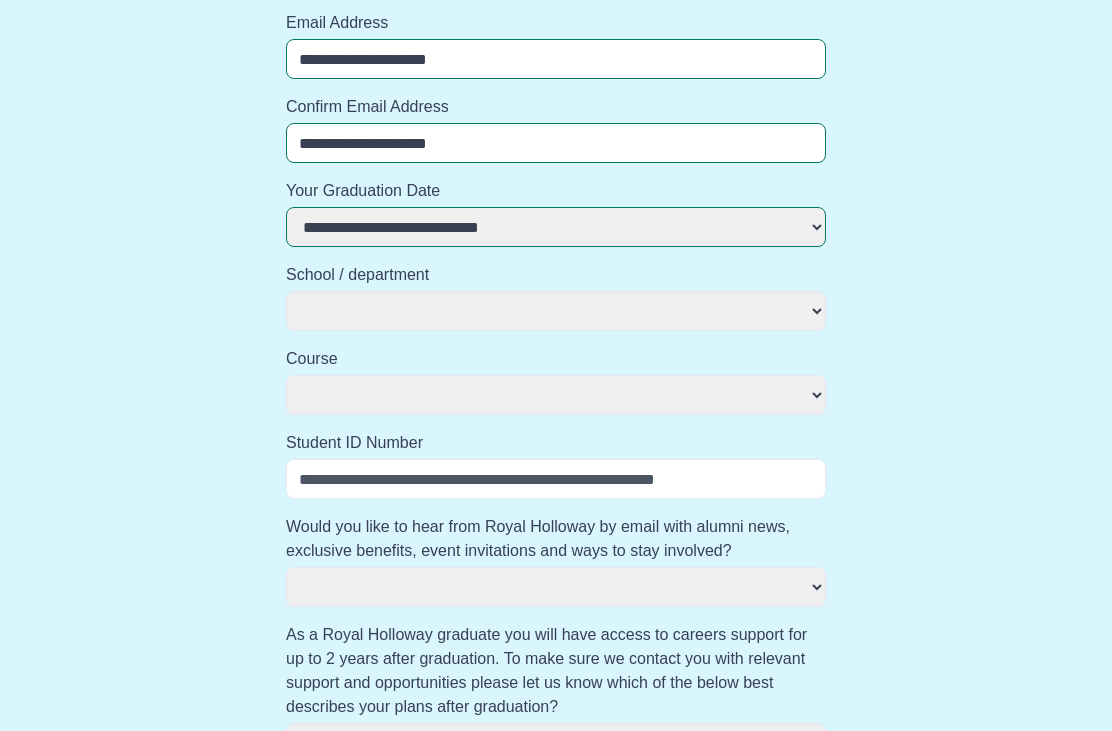 click on "**********" at bounding box center [556, 311] 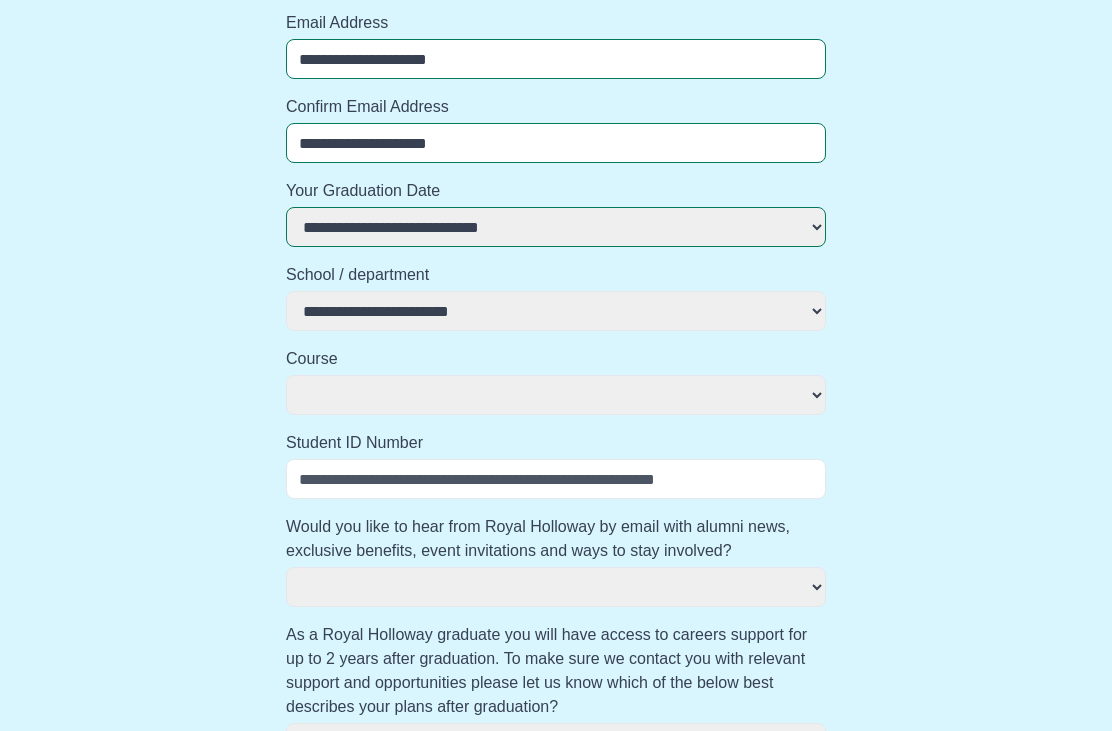 click on "**********" at bounding box center [556, 395] 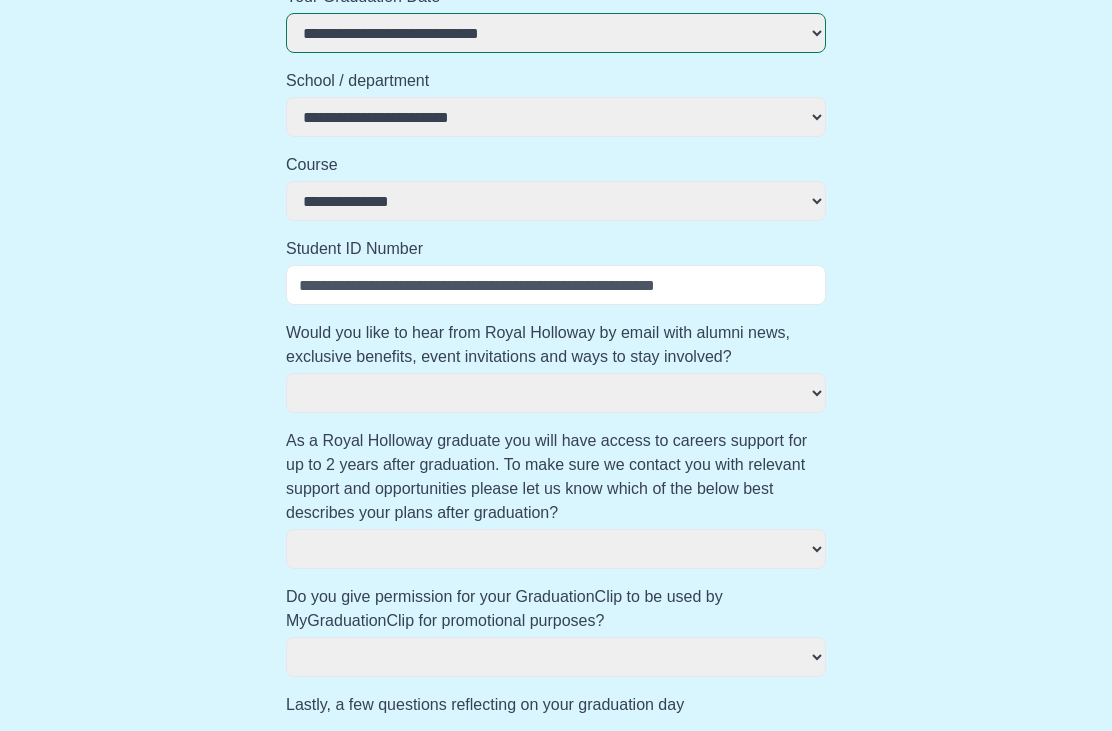 scroll, scrollTop: 461, scrollLeft: 0, axis: vertical 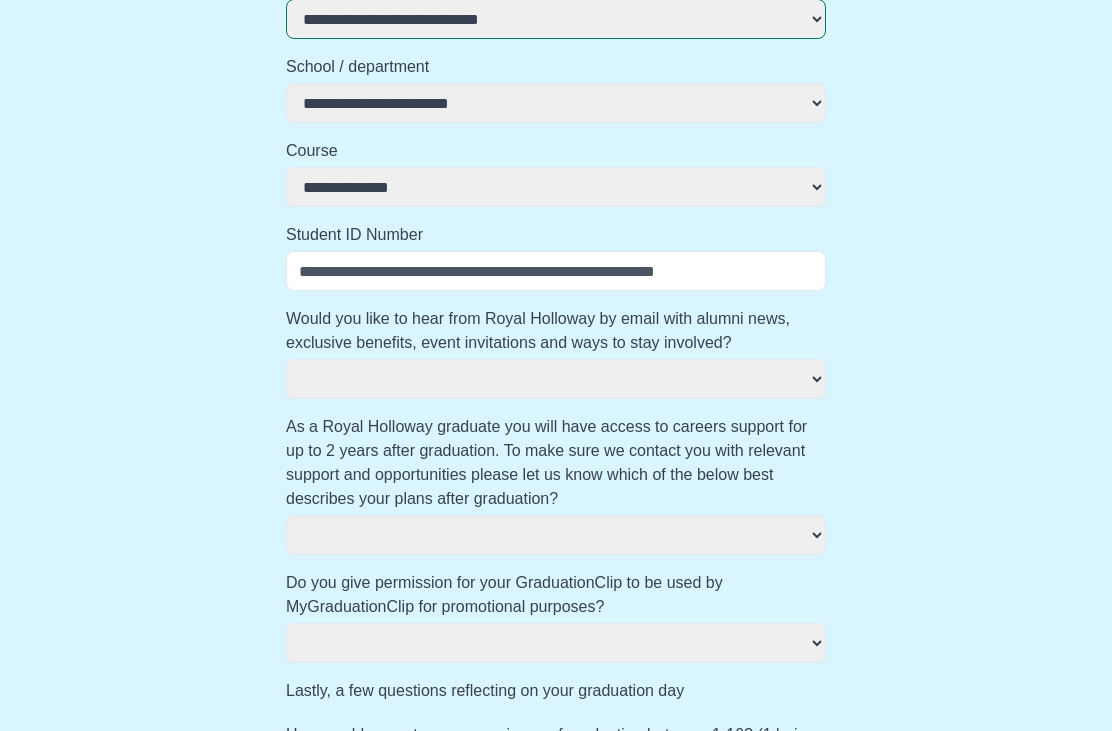 click on "Student ID Number" at bounding box center [556, 271] 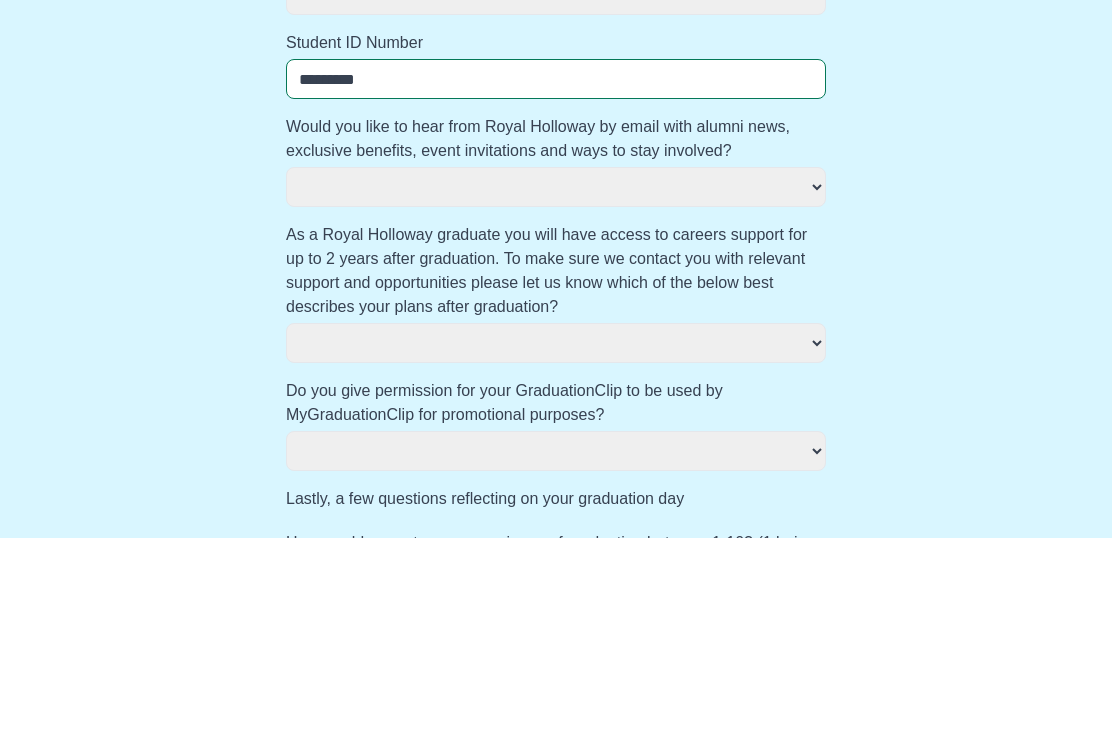 click on "*** **" at bounding box center [556, 380] 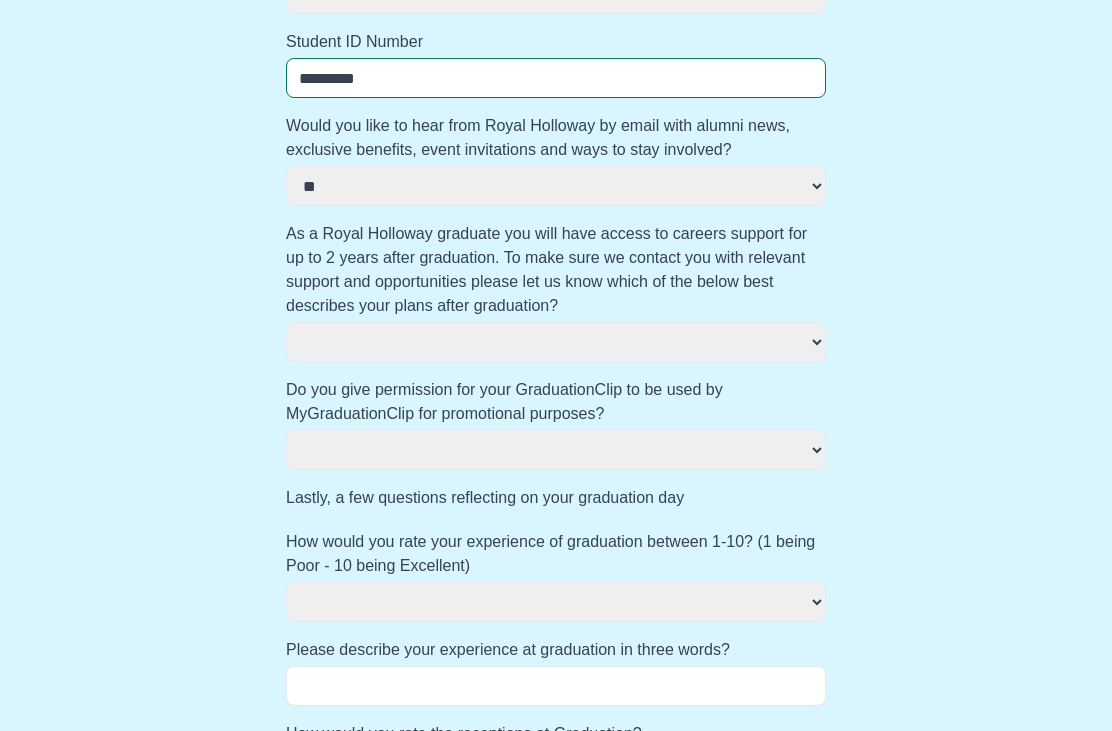 scroll, scrollTop: 655, scrollLeft: 0, axis: vertical 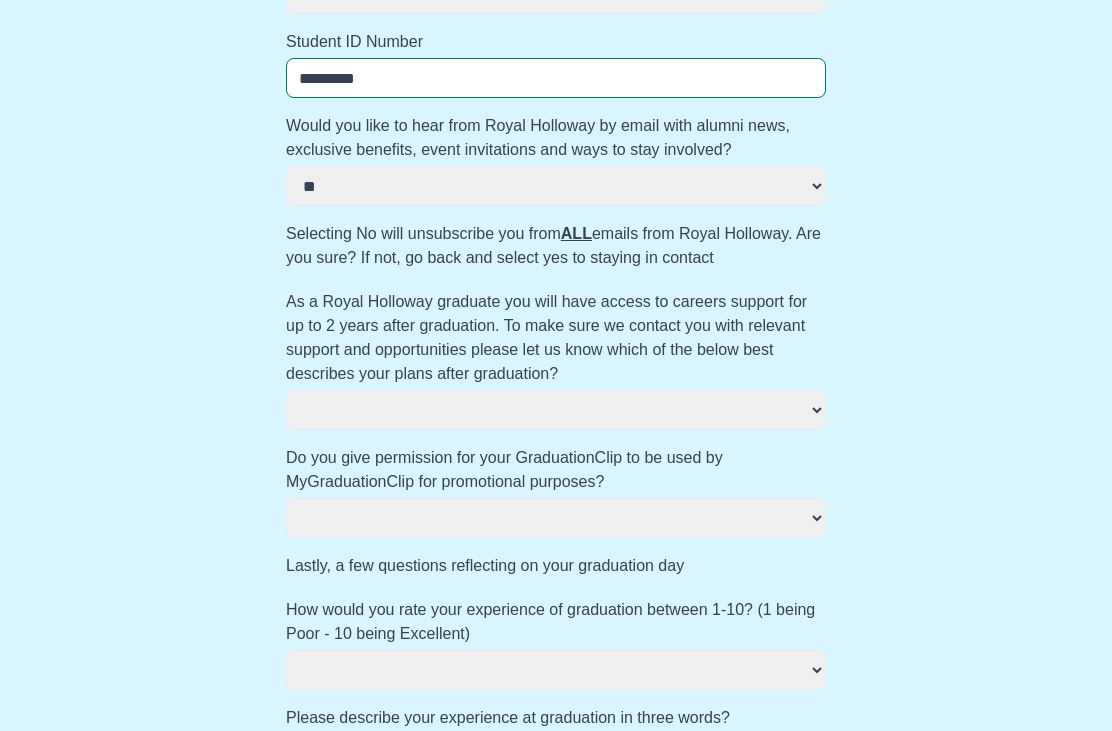 click on "**********" at bounding box center (556, 410) 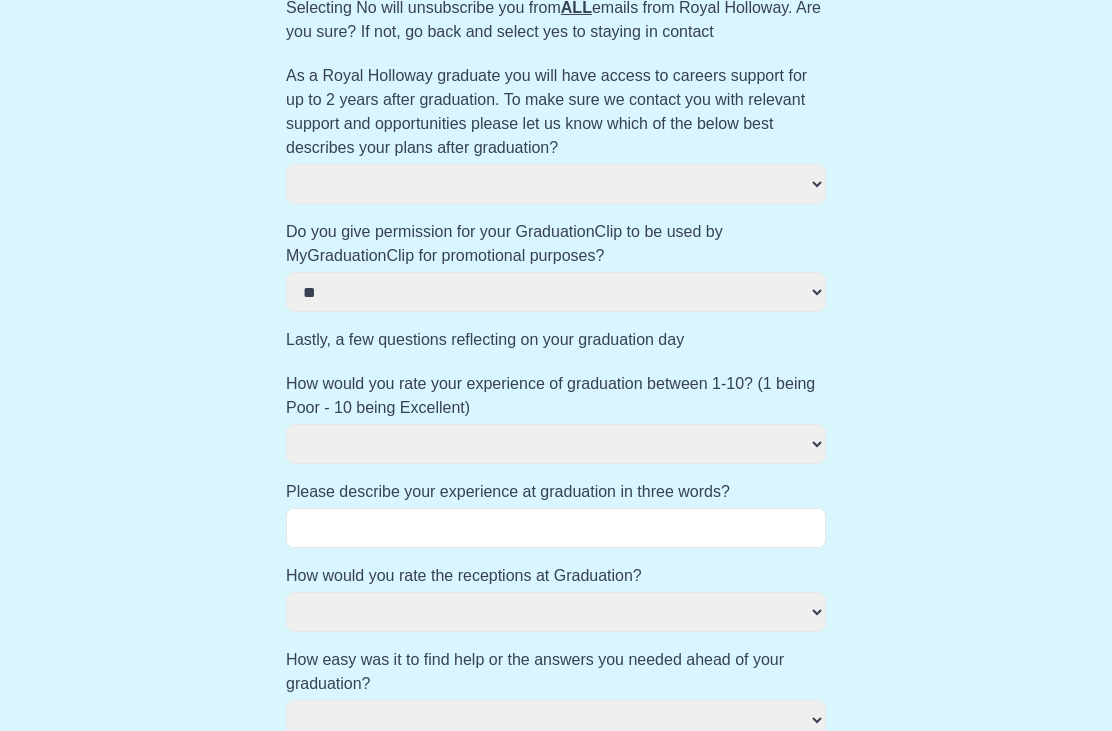 click on "**********" at bounding box center (556, 445) 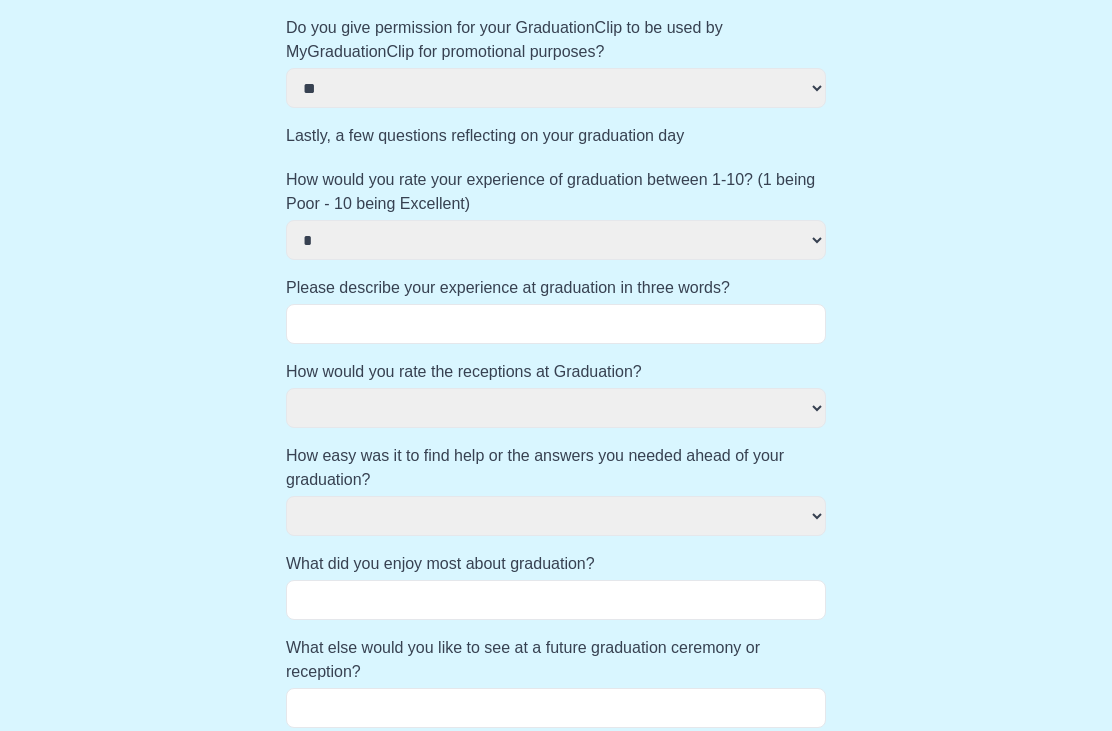 scroll, scrollTop: 1085, scrollLeft: 0, axis: vertical 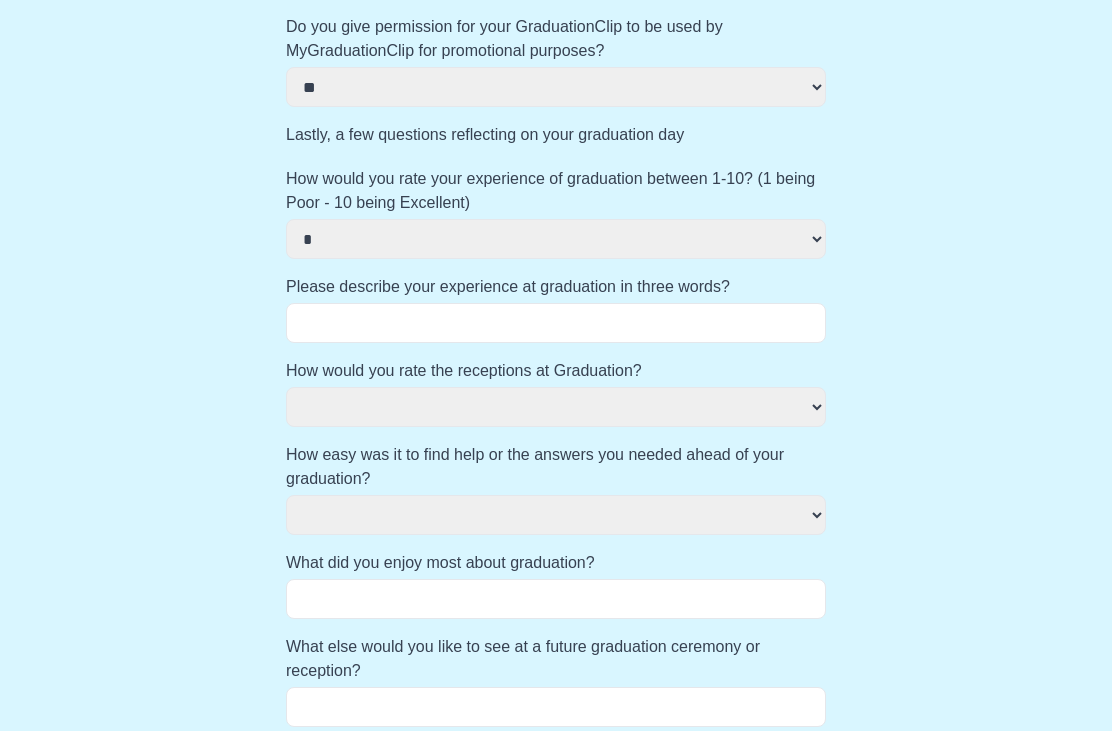 click on "**********" at bounding box center [556, 240] 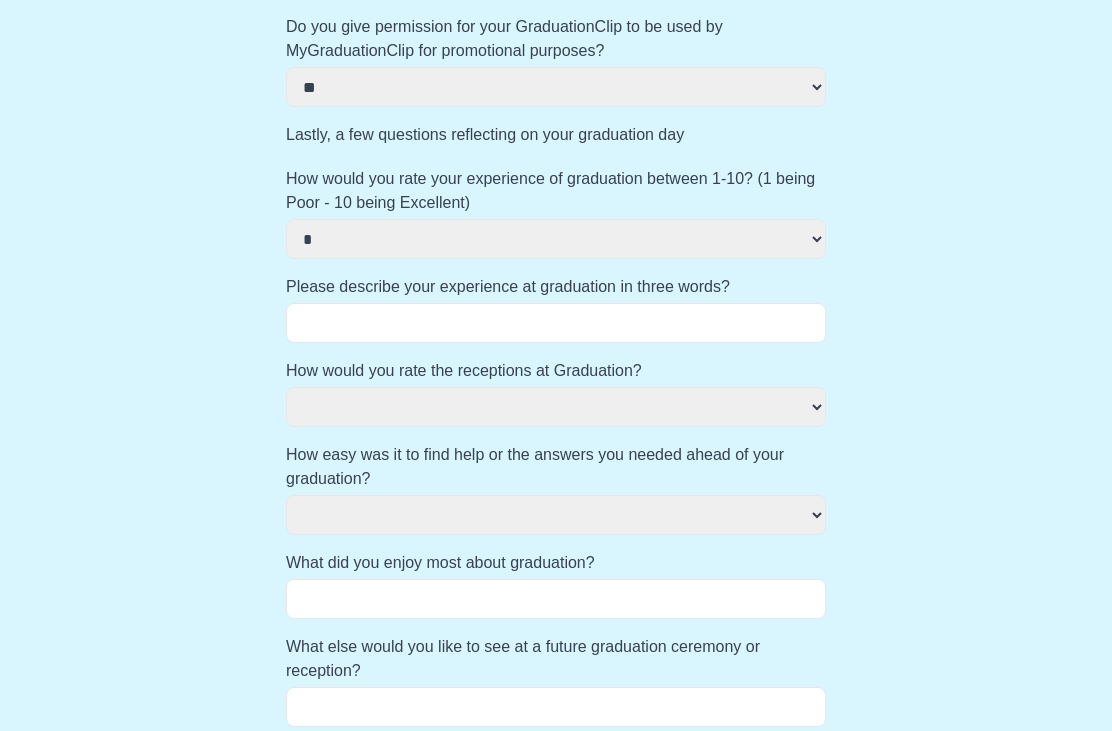 scroll, scrollTop: 1085, scrollLeft: 0, axis: vertical 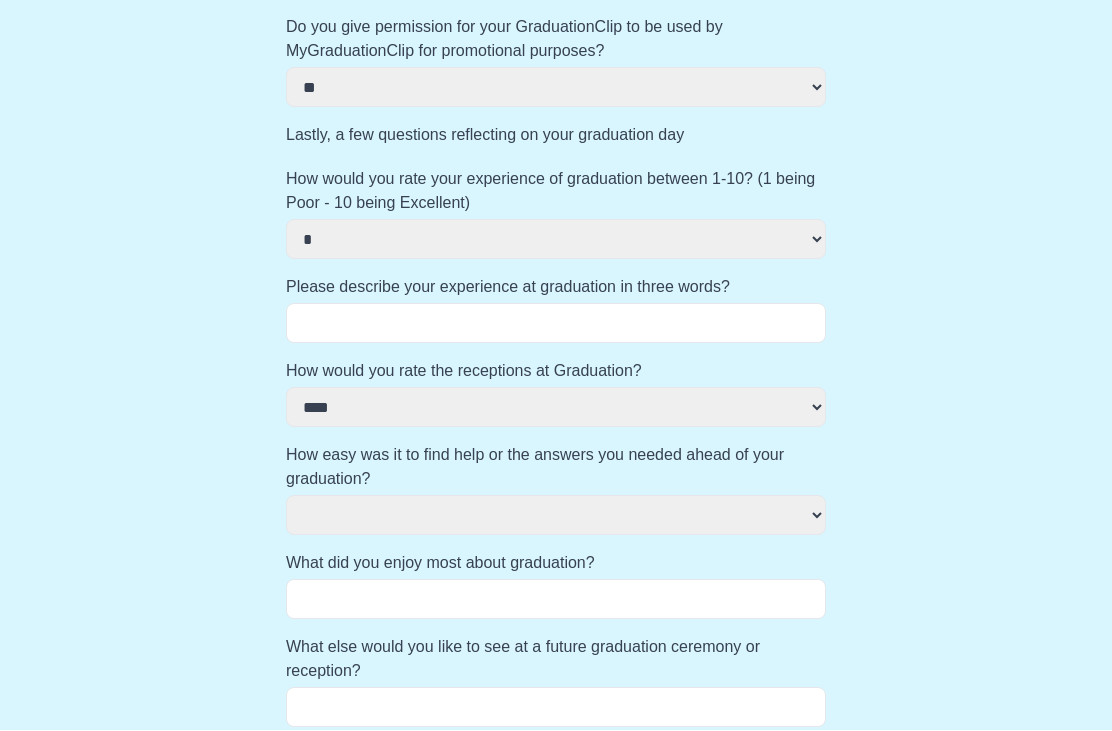 click on "**********" at bounding box center (556, 516) 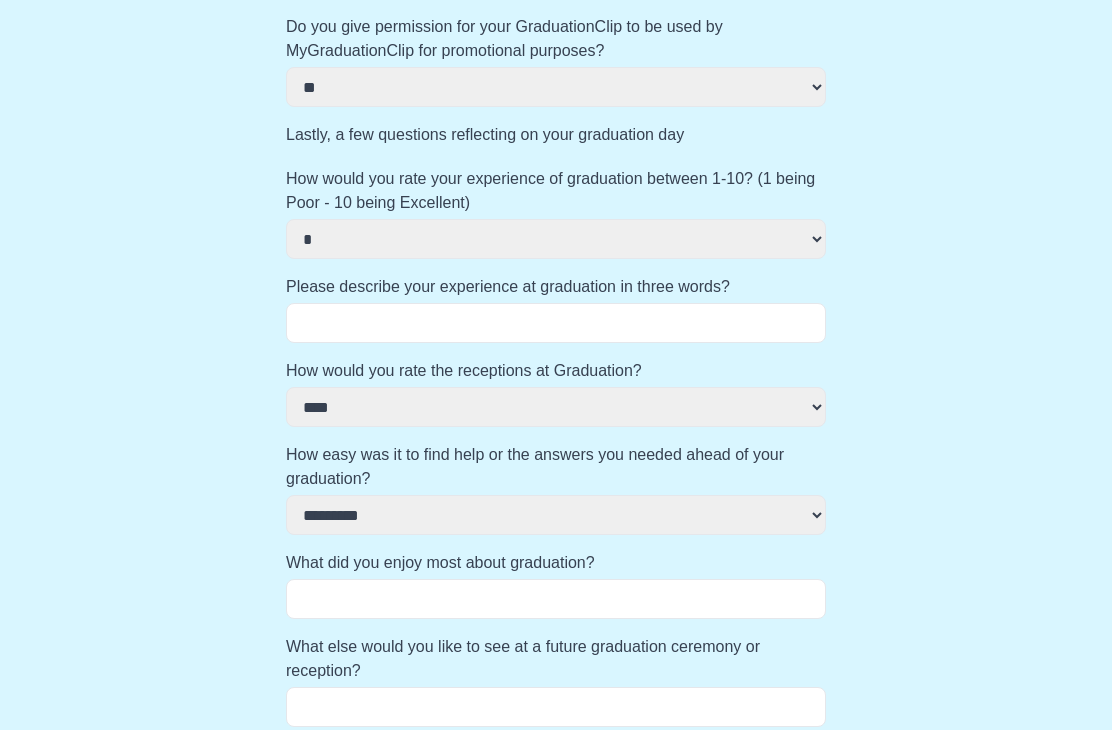 scroll, scrollTop: 1085, scrollLeft: 0, axis: vertical 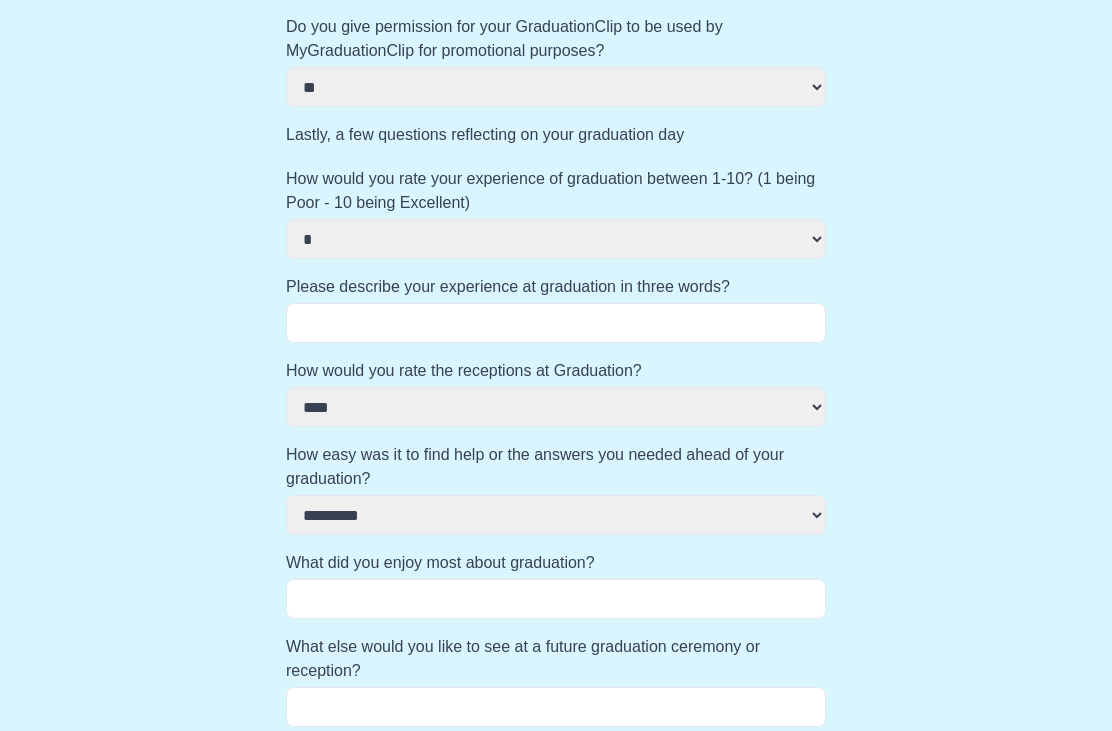 click on "Continue" at bounding box center (331, 763) 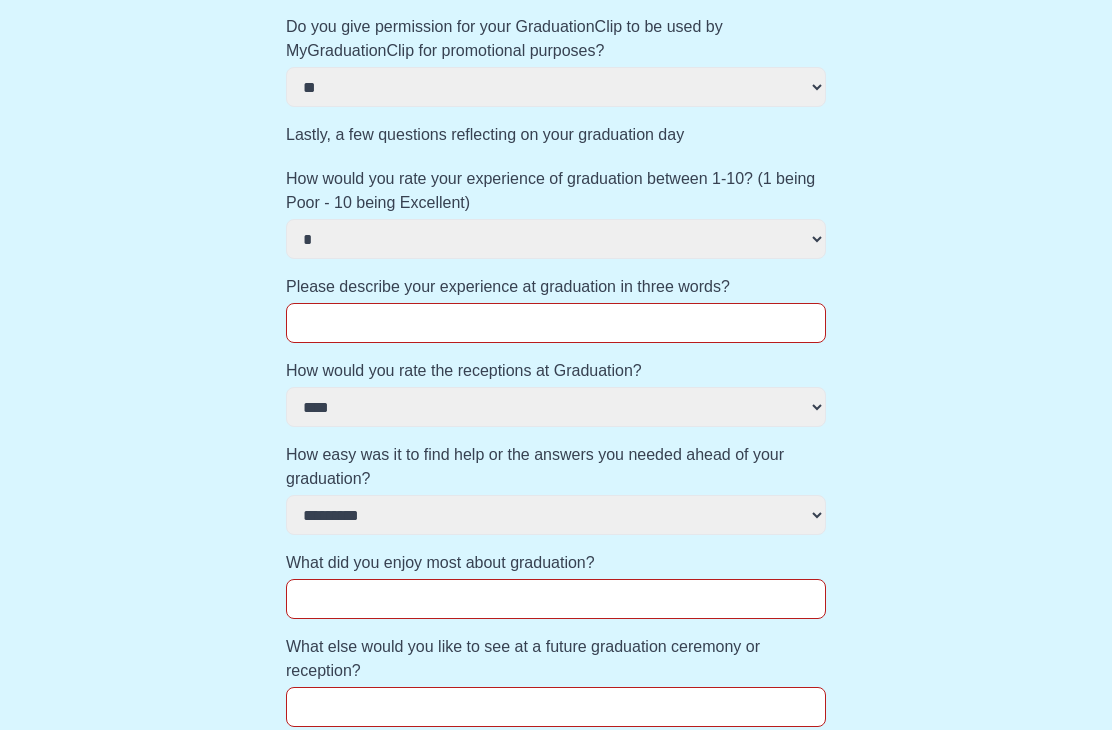 click on "Please describe your experience at graduation in three words?" at bounding box center (556, 324) 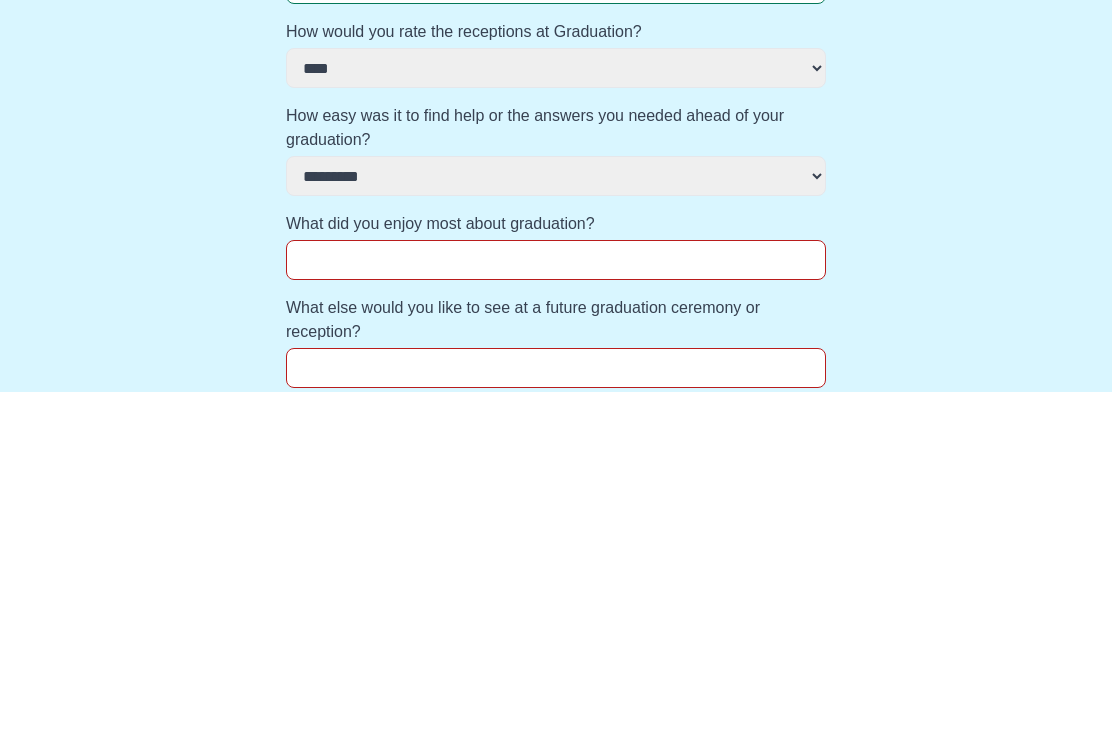 click on "What did you enjoy most about graduation?" at bounding box center (556, 600) 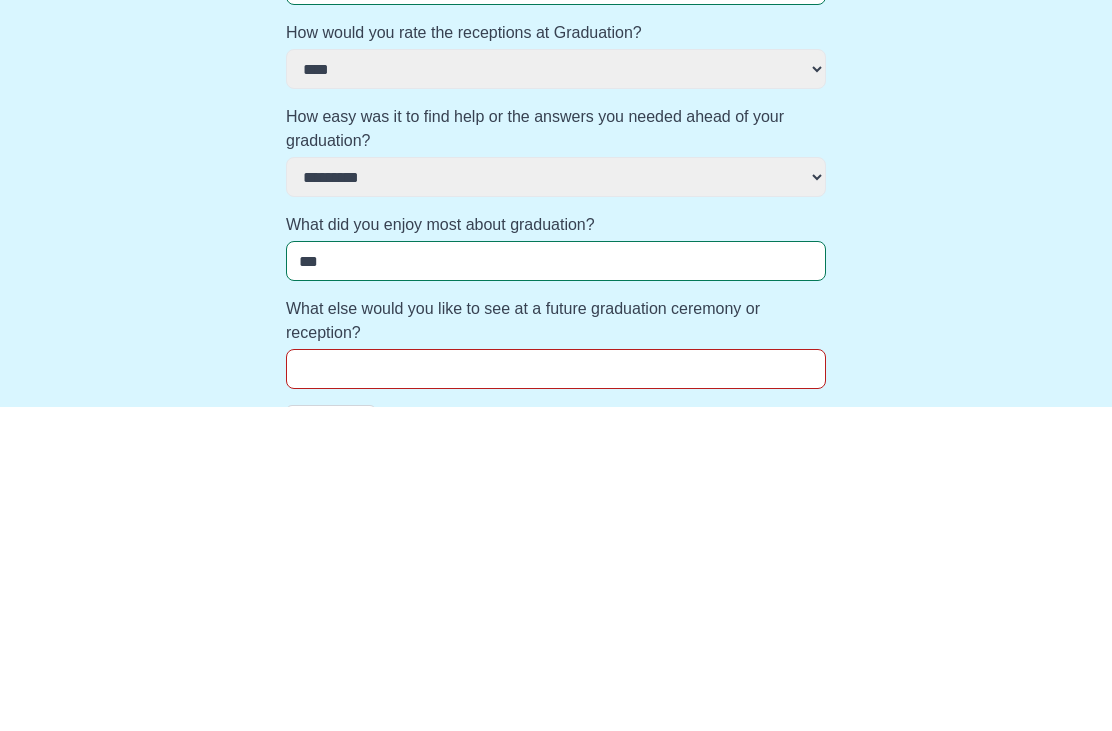 scroll, scrollTop: 1152, scrollLeft: 0, axis: vertical 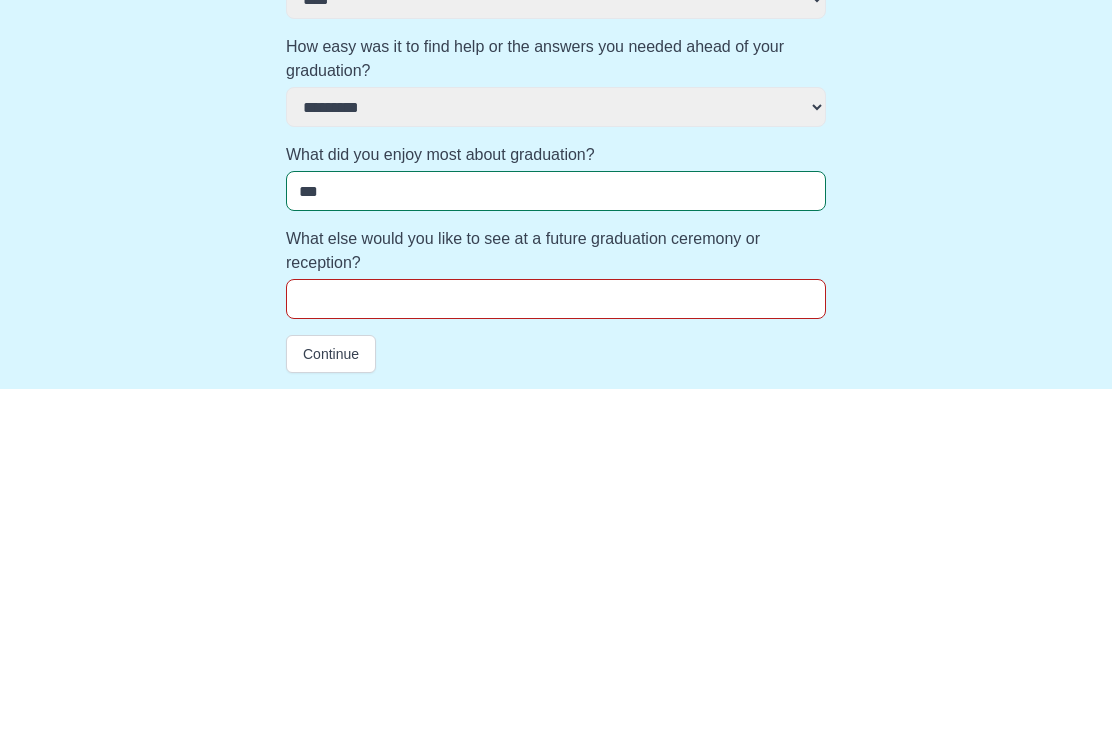 click on "What else would you like to see at a future graduation ceremony or reception?" at bounding box center [556, 641] 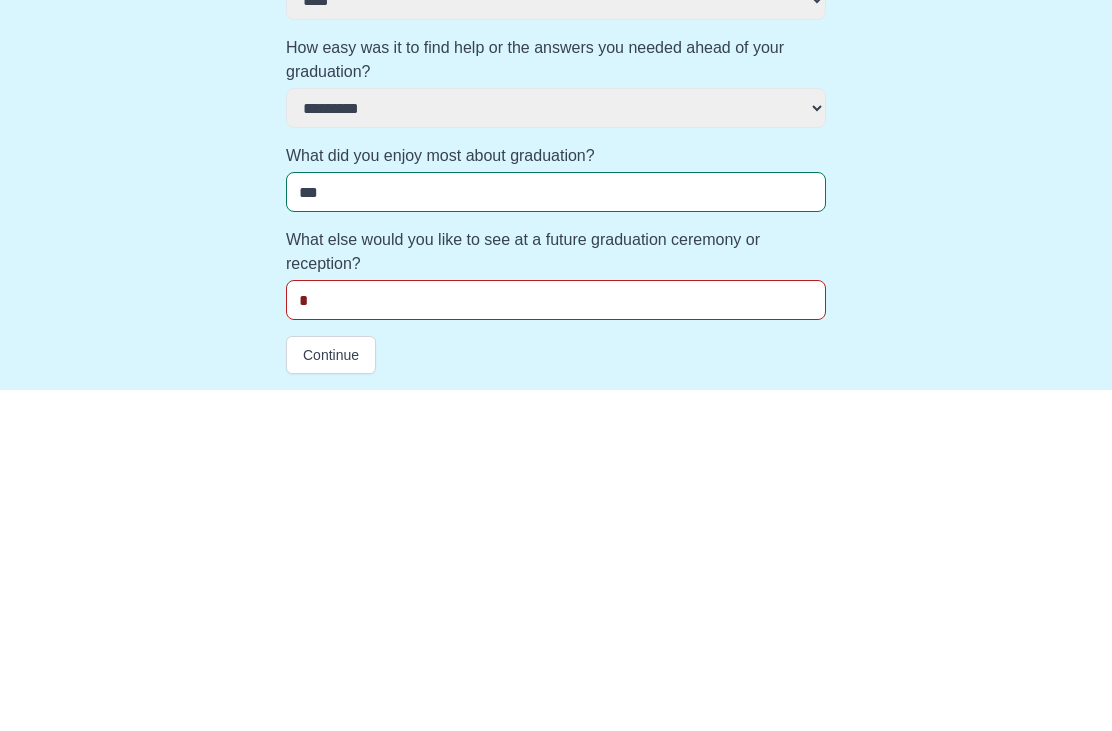 scroll, scrollTop: 1152, scrollLeft: 0, axis: vertical 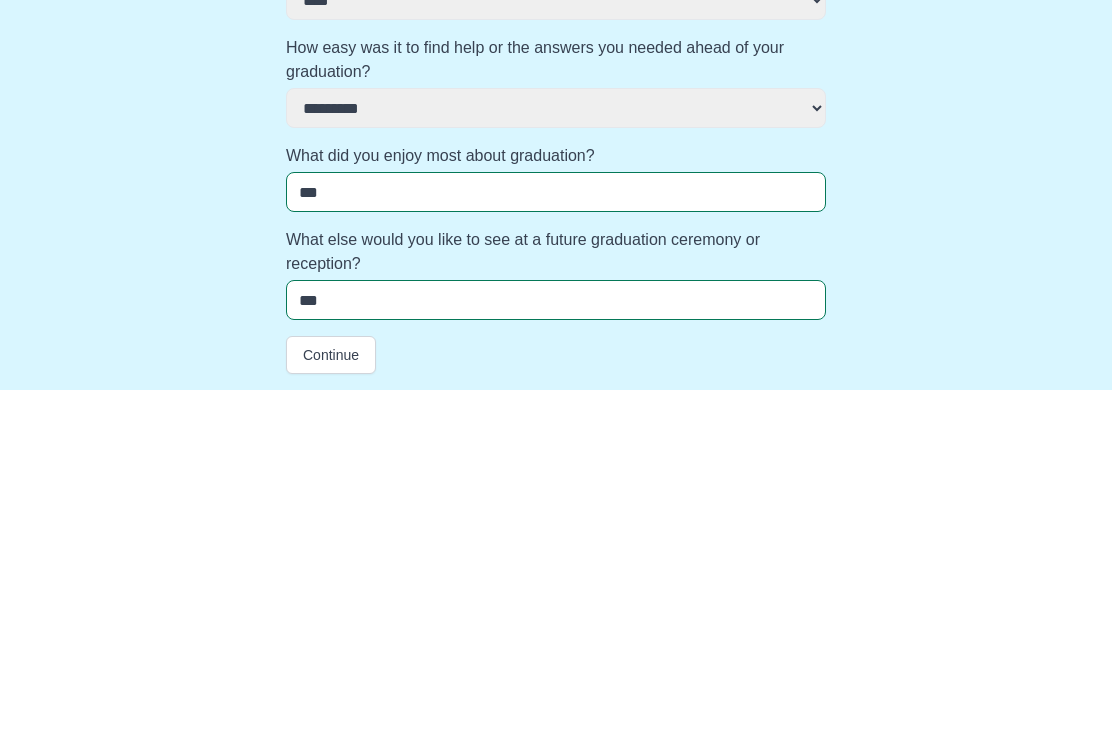 click on "Continue" at bounding box center (331, 696) 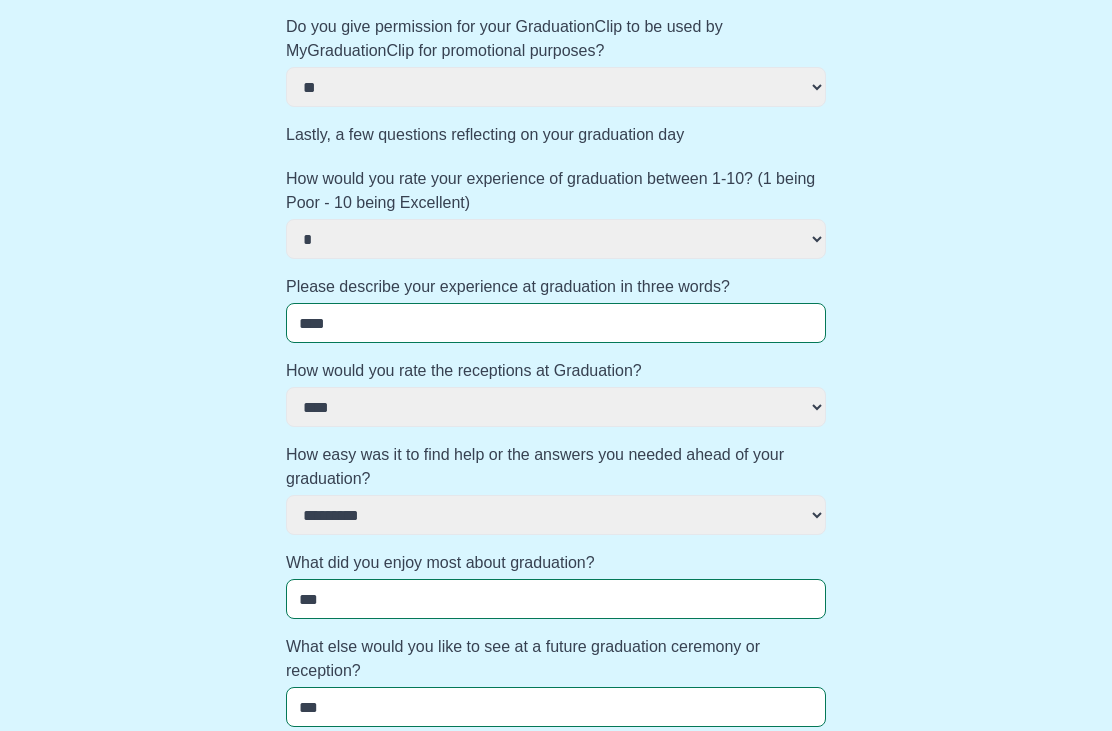 click on "Continue" at bounding box center [331, 763] 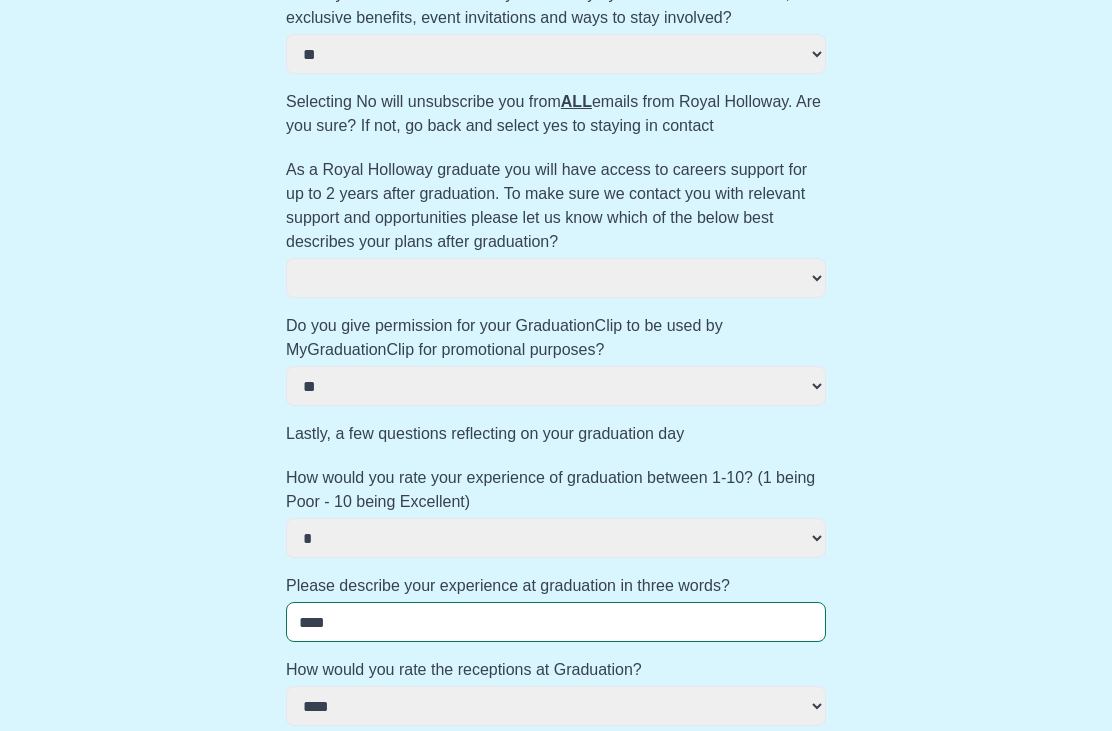 scroll, scrollTop: 1085, scrollLeft: 0, axis: vertical 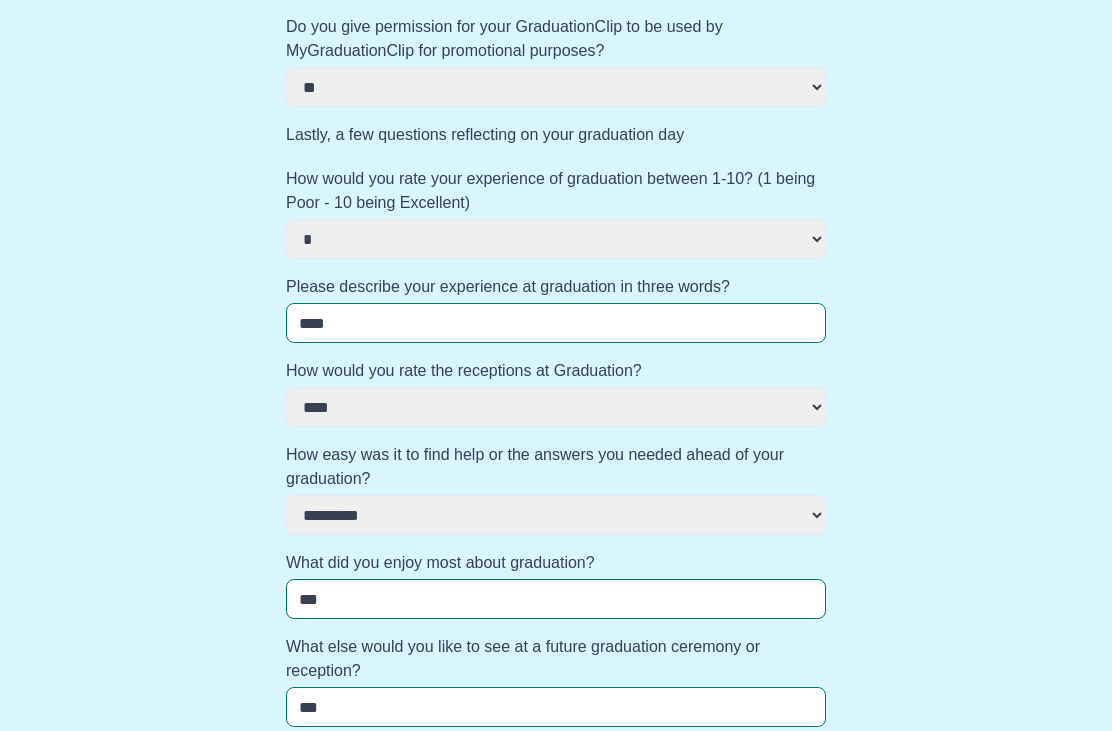 click on "***" at bounding box center [556, 708] 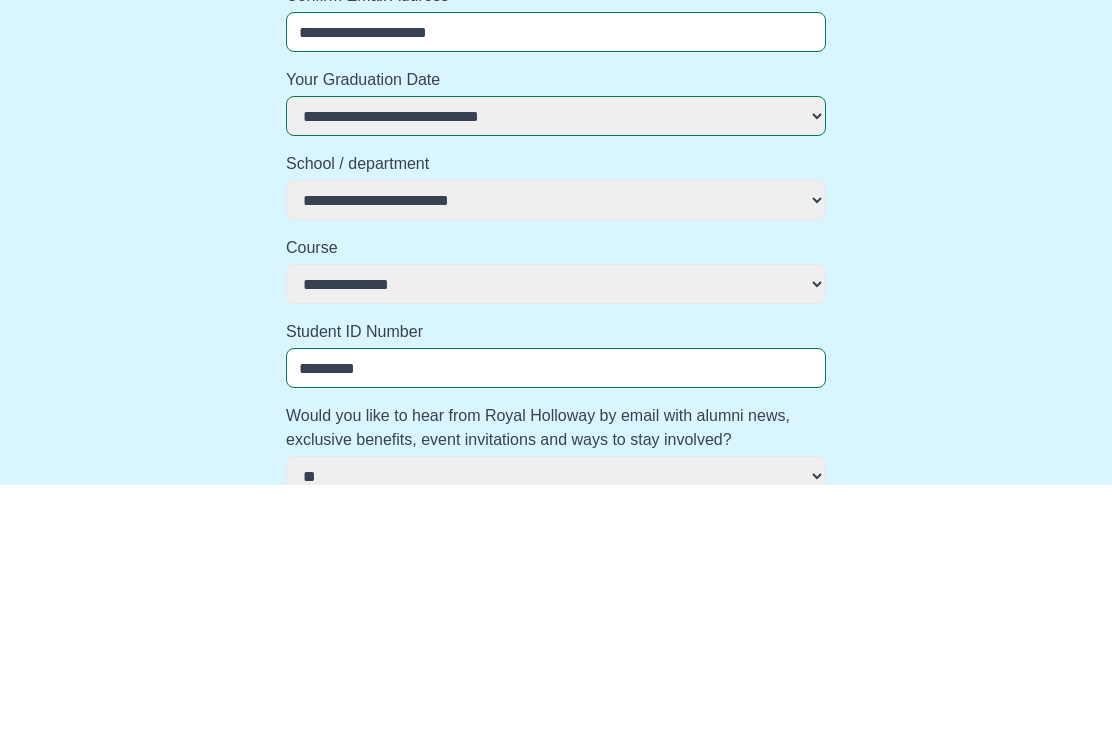 scroll, scrollTop: 0, scrollLeft: 0, axis: both 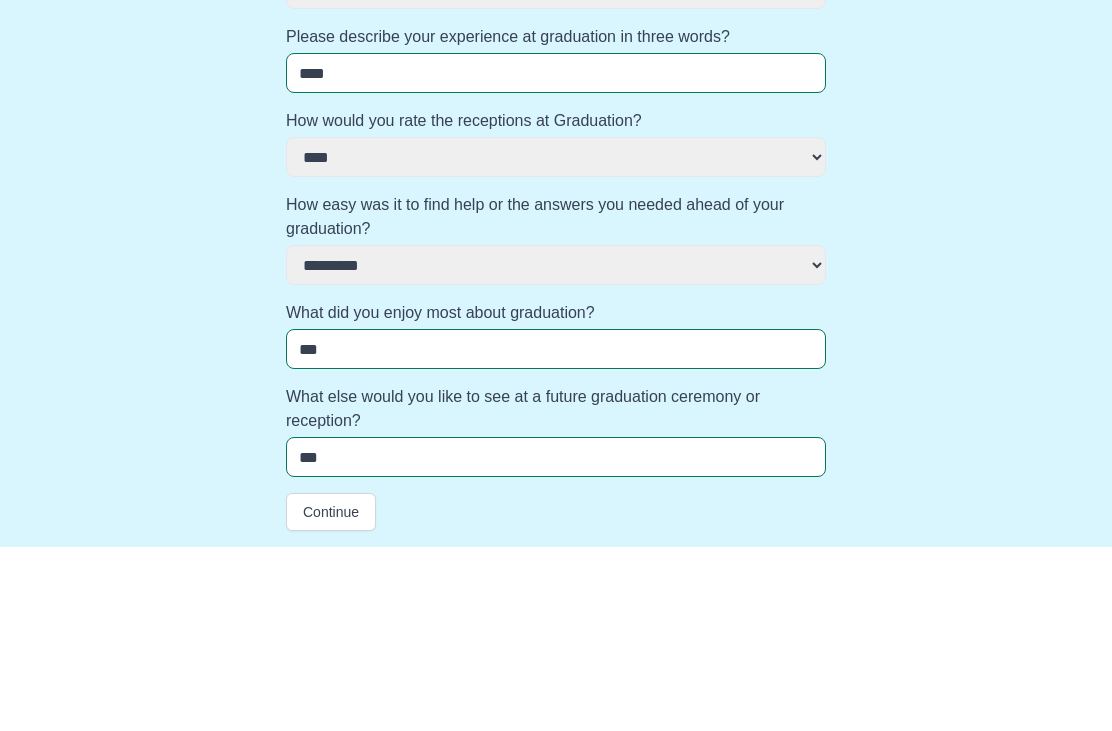 click on "Continue" at bounding box center [331, 696] 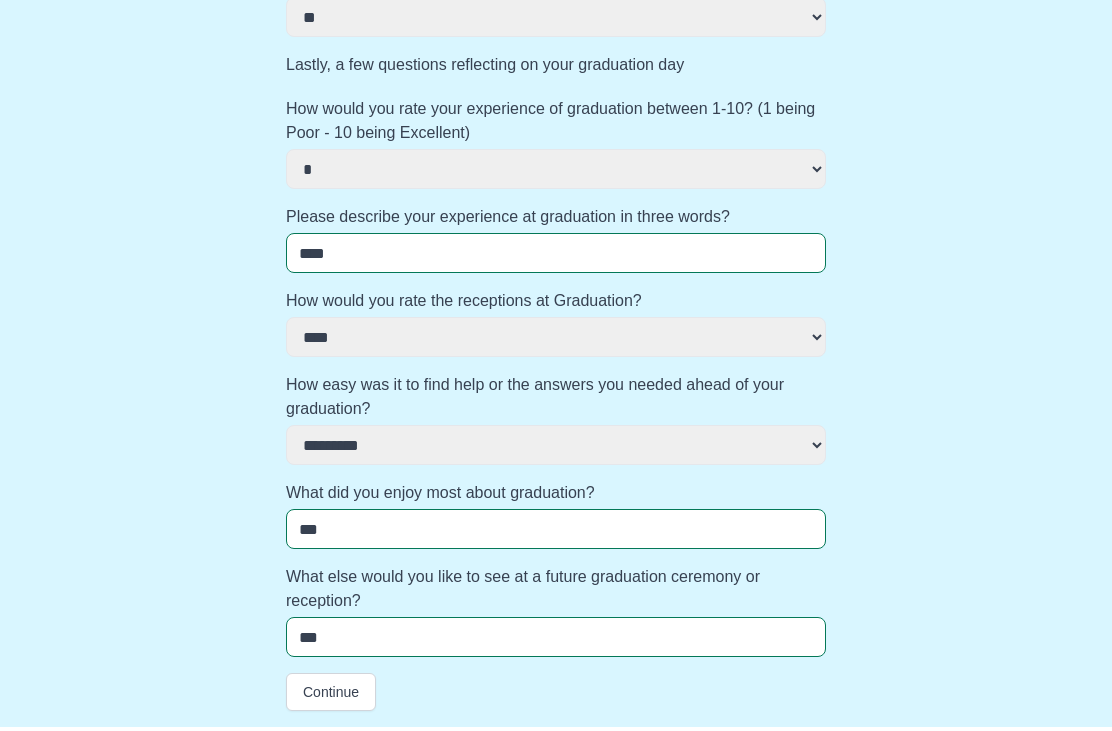 scroll, scrollTop: 1085, scrollLeft: 0, axis: vertical 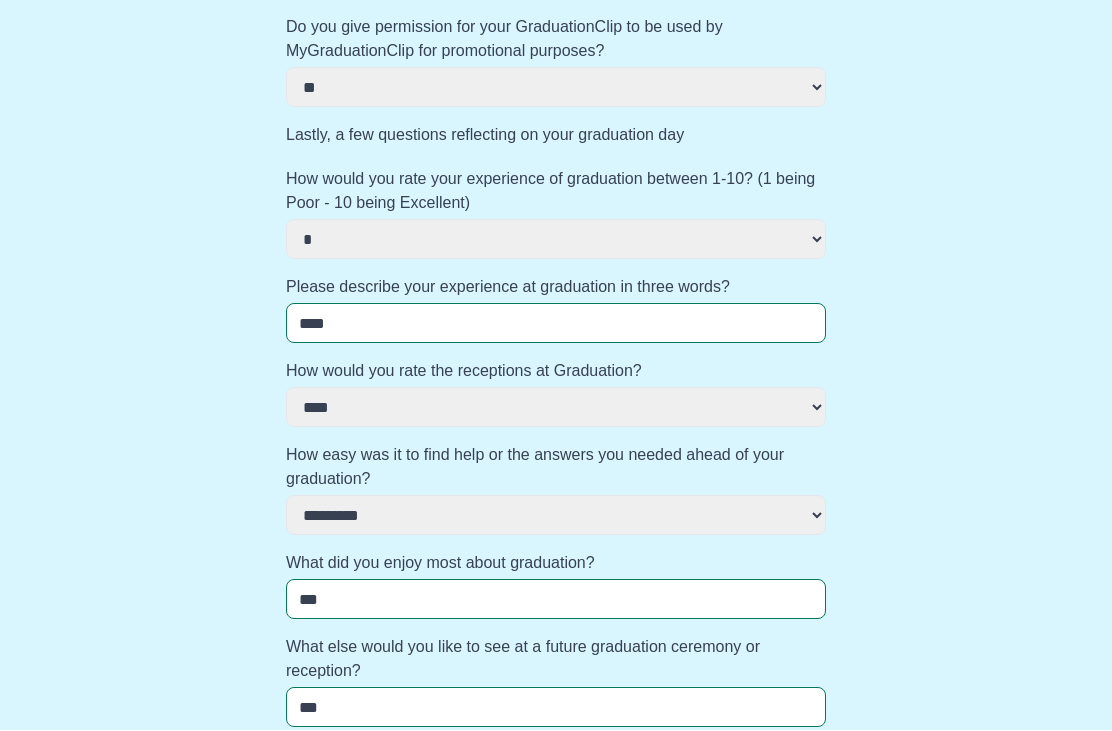 click on "Continue" at bounding box center [331, 763] 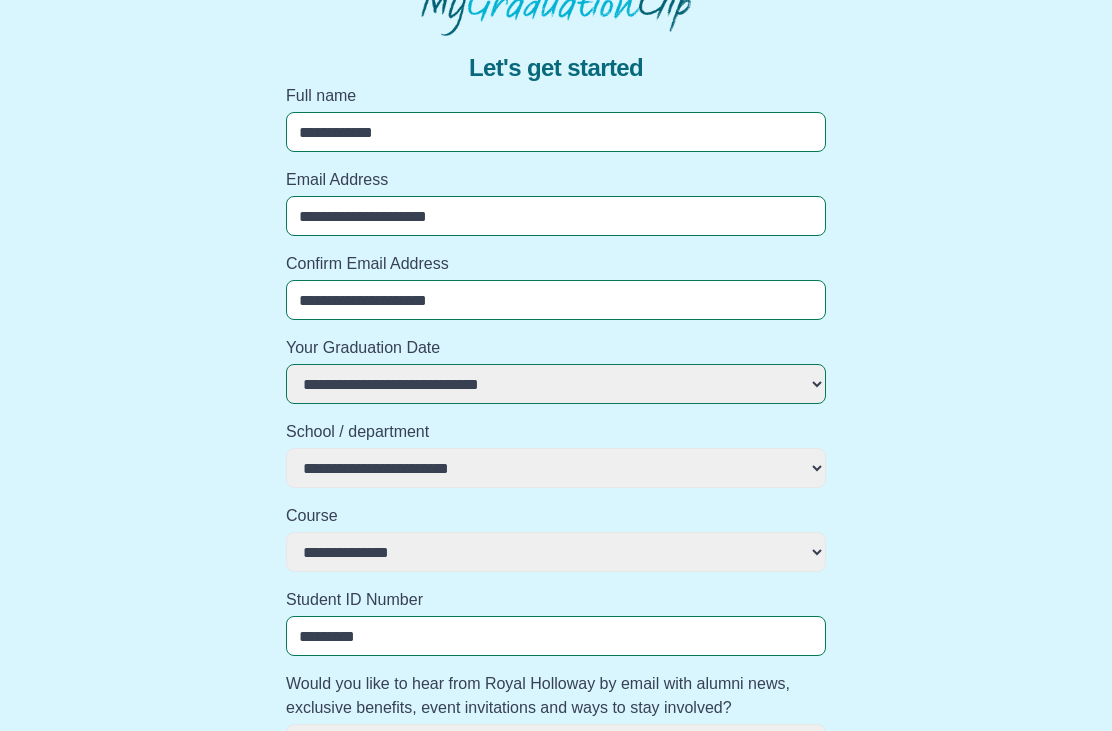 scroll, scrollTop: 0, scrollLeft: 0, axis: both 